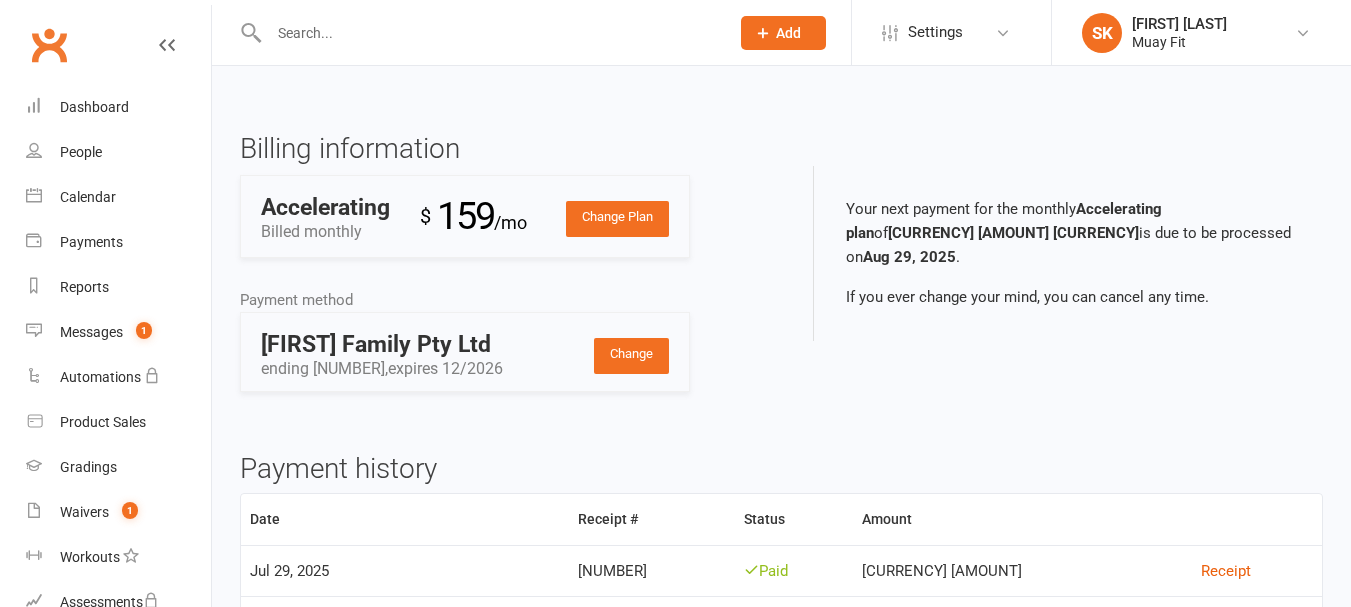 scroll, scrollTop: 0, scrollLeft: 0, axis: both 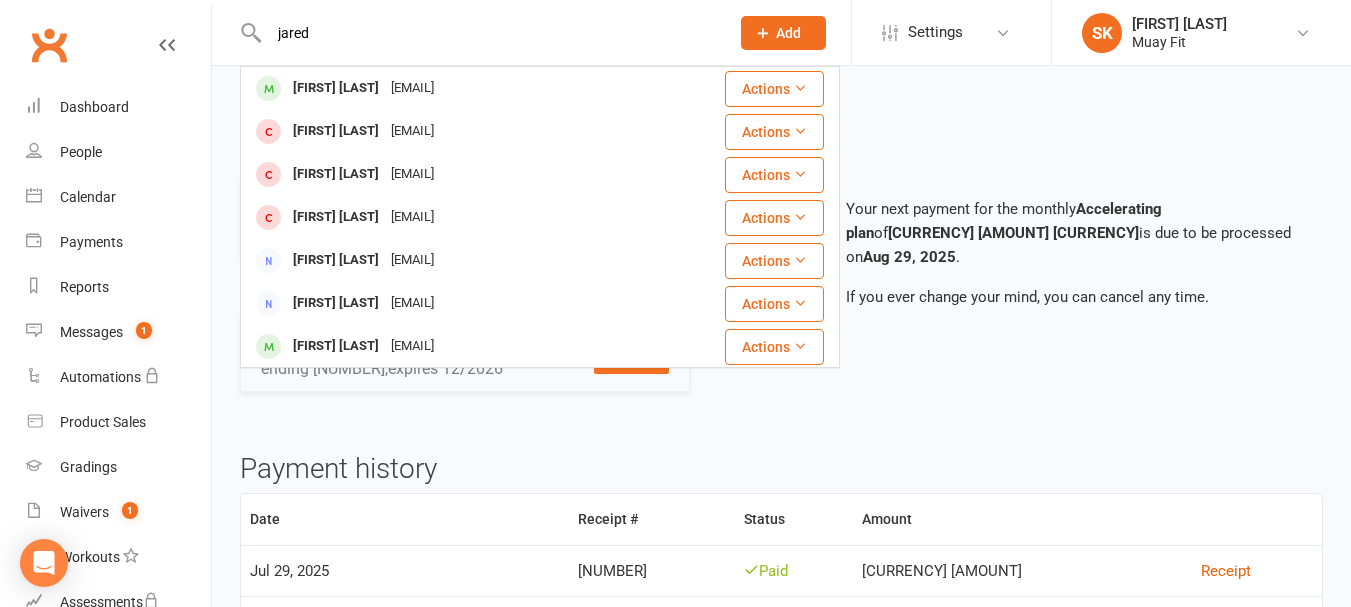 type on "jared" 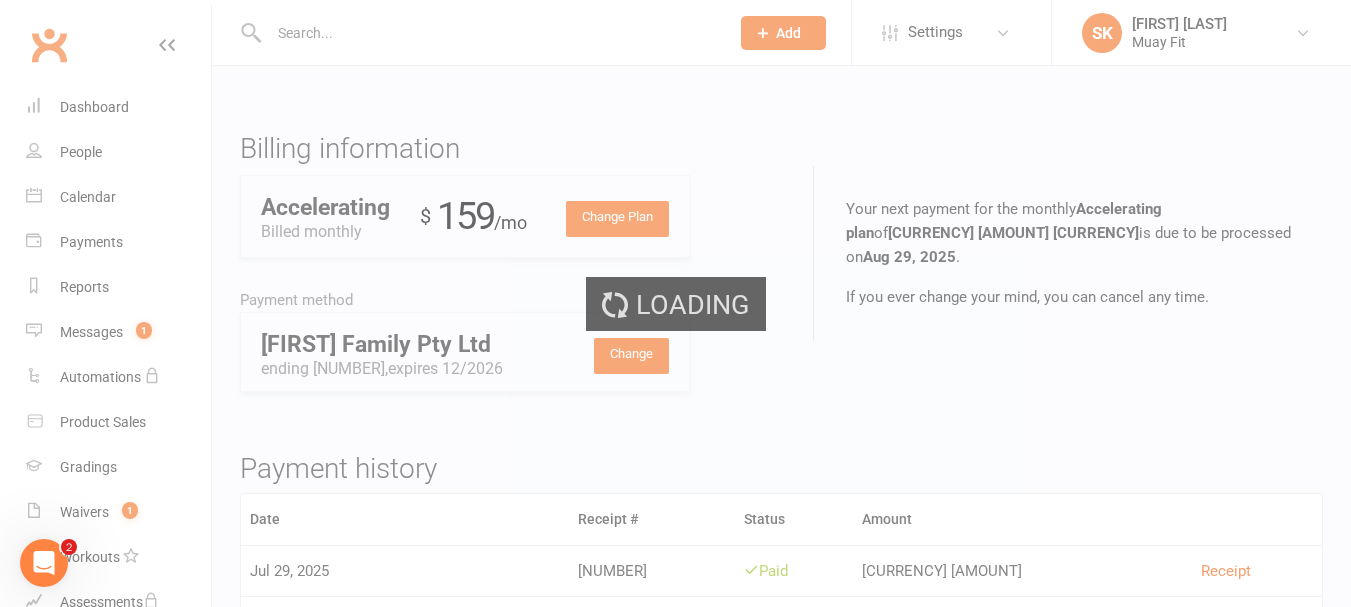 scroll, scrollTop: 0, scrollLeft: 0, axis: both 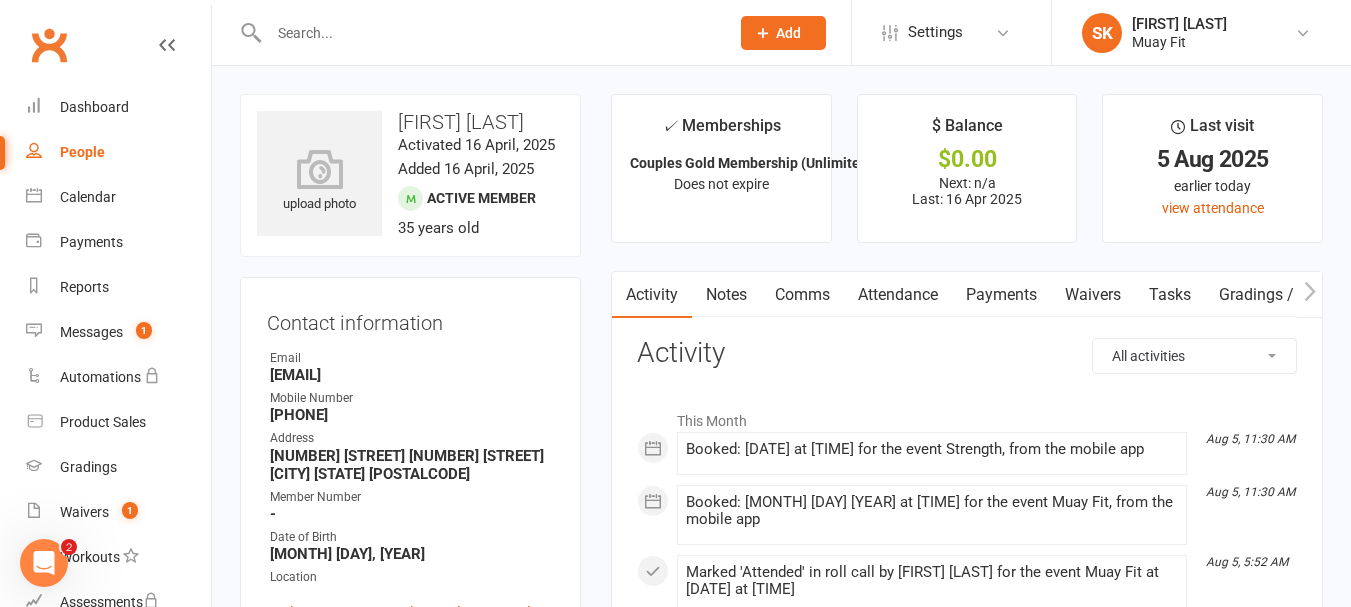 click on "Payments" at bounding box center (1001, 295) 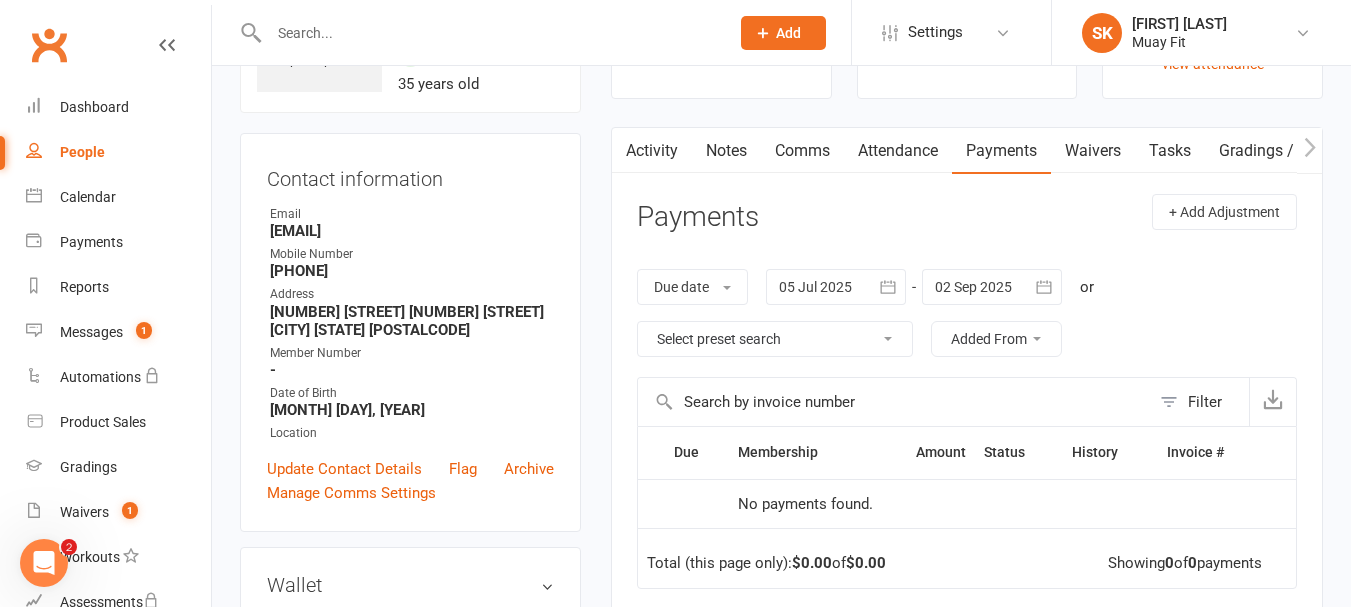 scroll, scrollTop: 0, scrollLeft: 0, axis: both 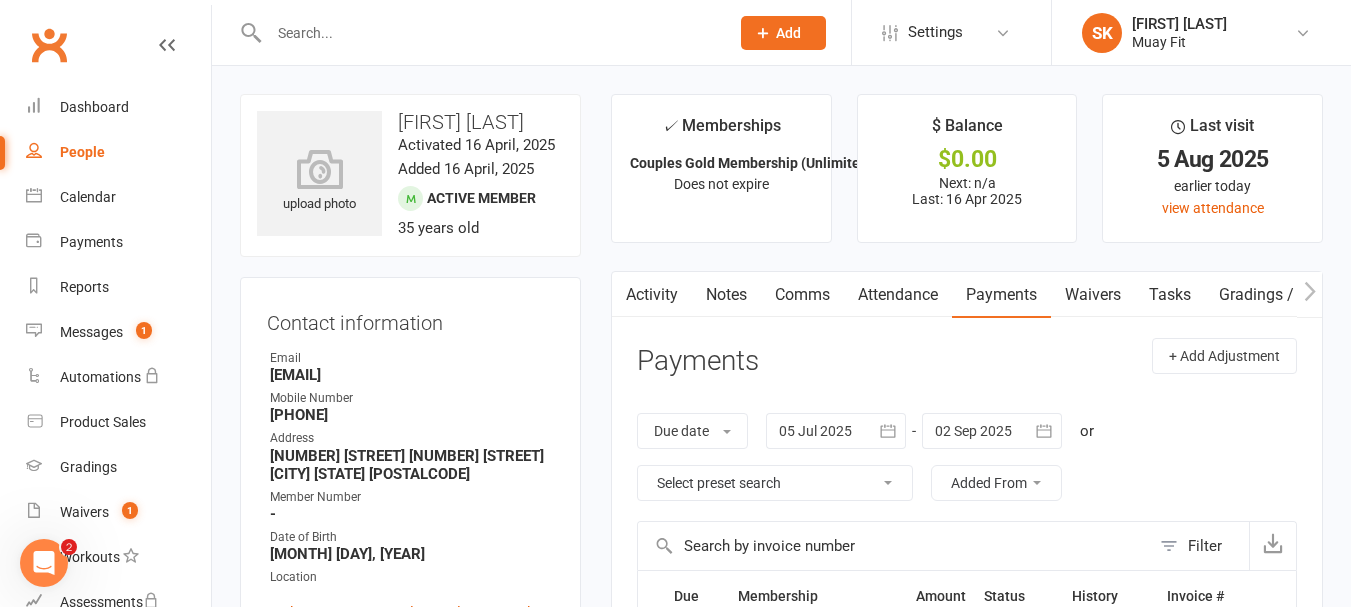 click at bounding box center [489, 33] 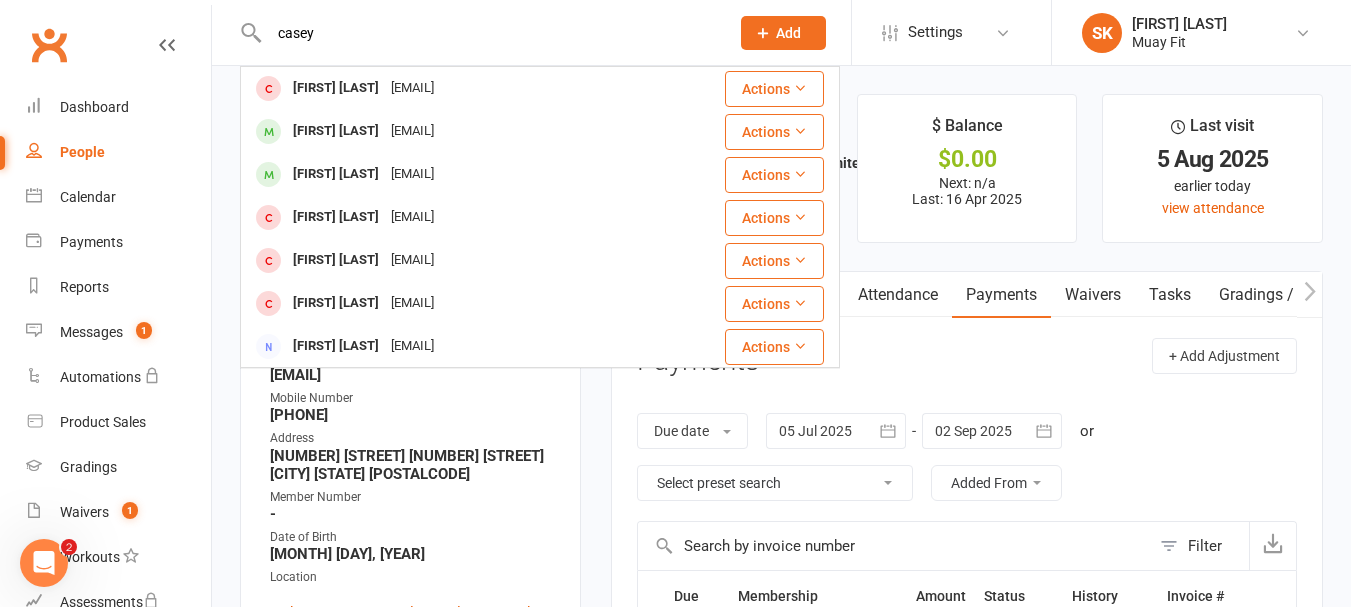 type on "casey" 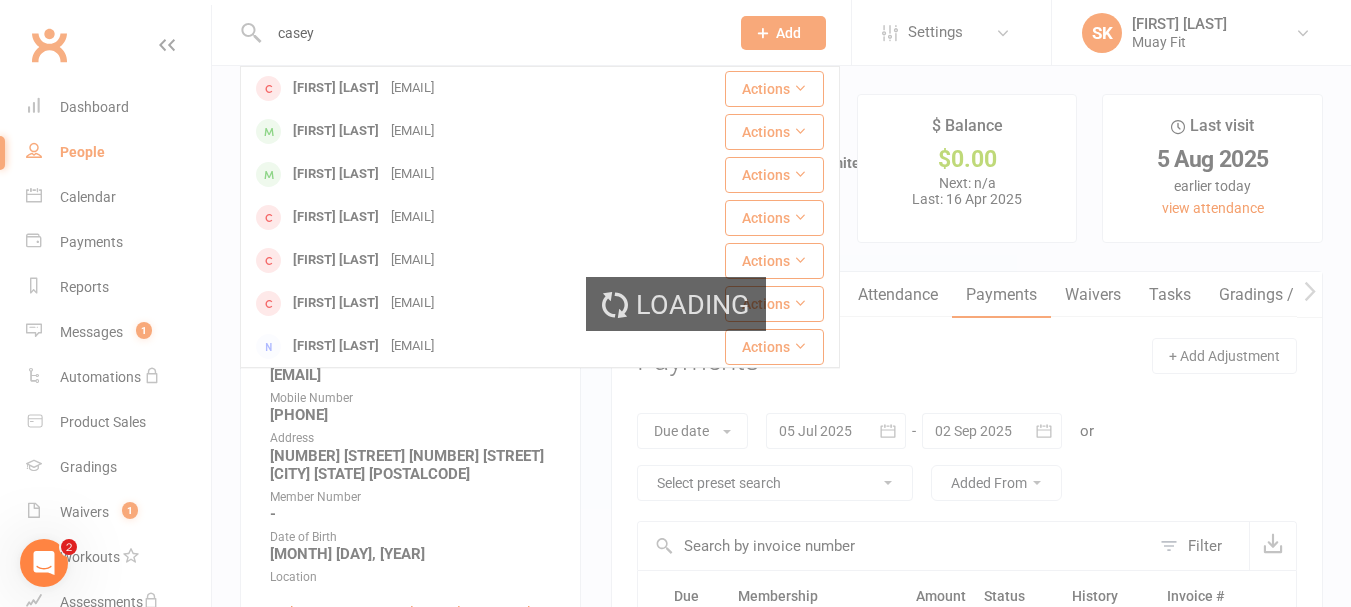 type 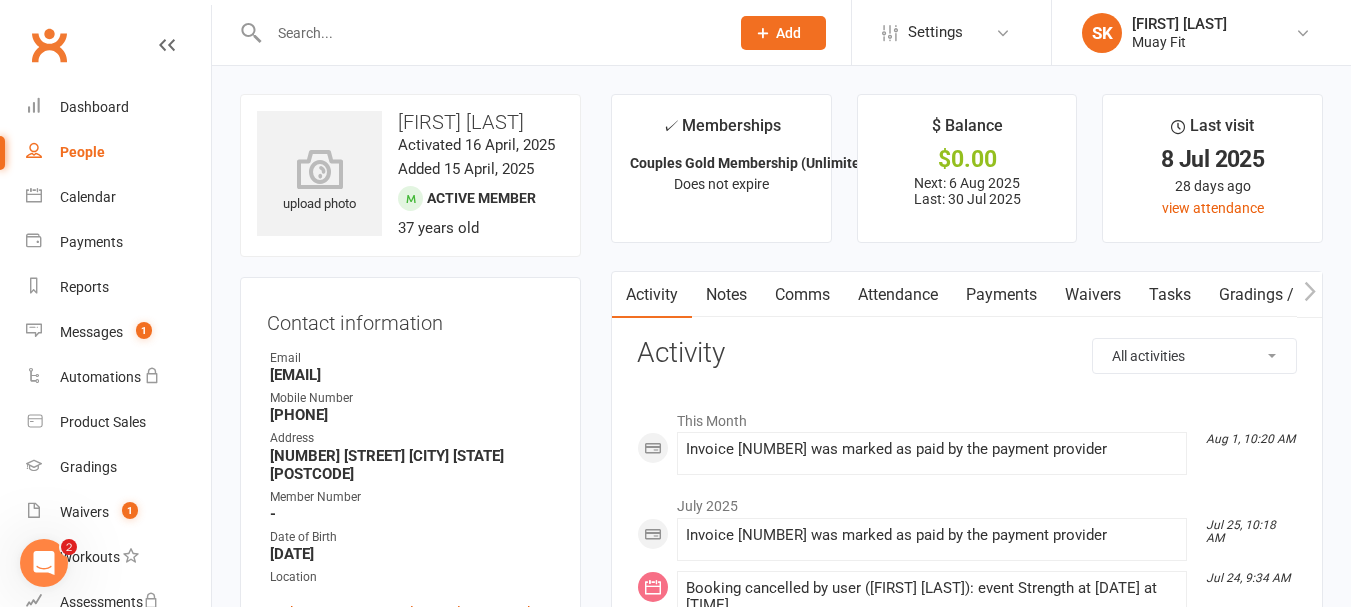 click on "Payments" at bounding box center [1001, 295] 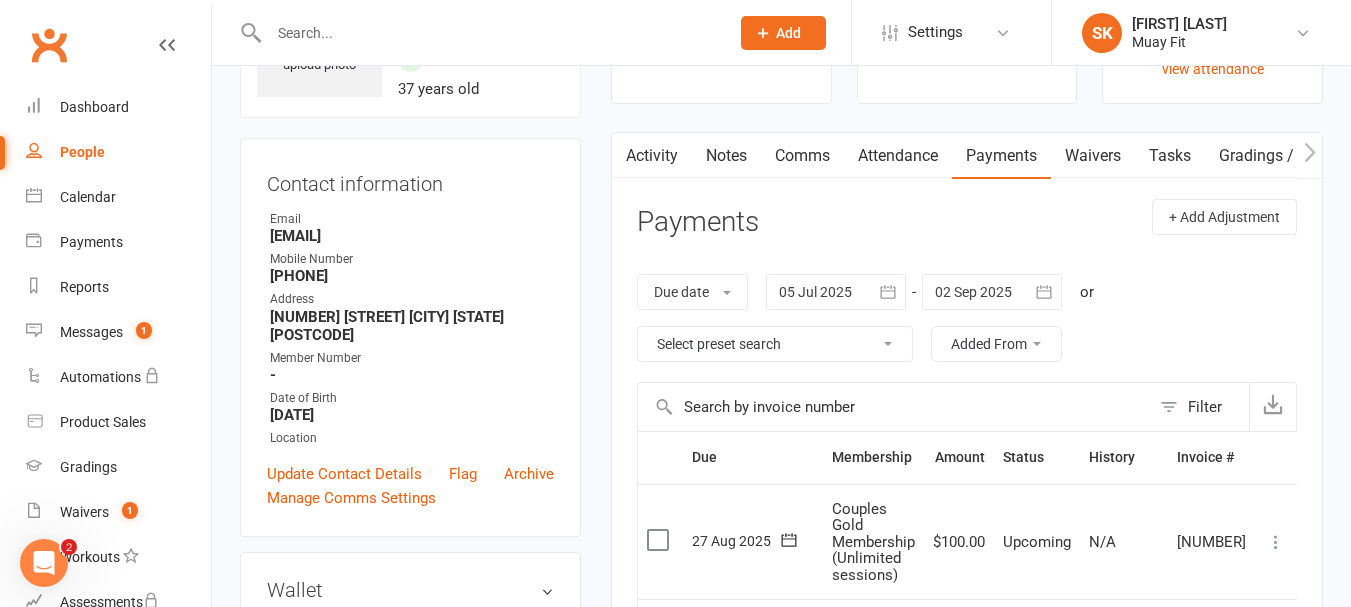 scroll, scrollTop: 0, scrollLeft: 0, axis: both 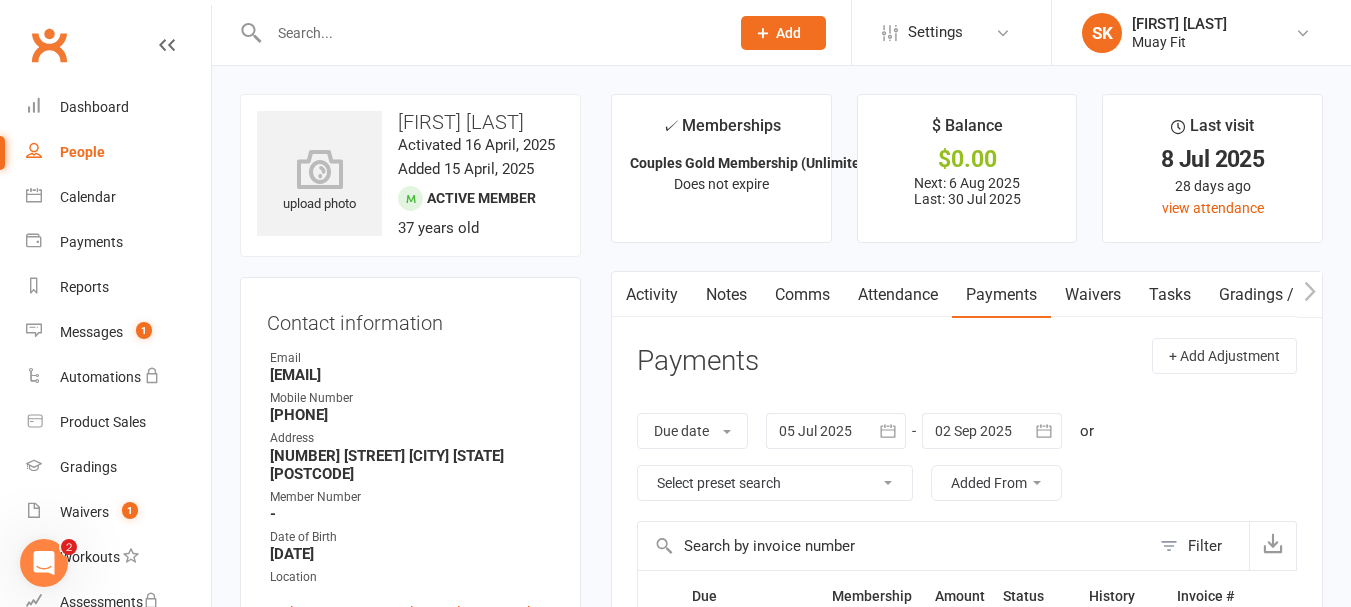 click 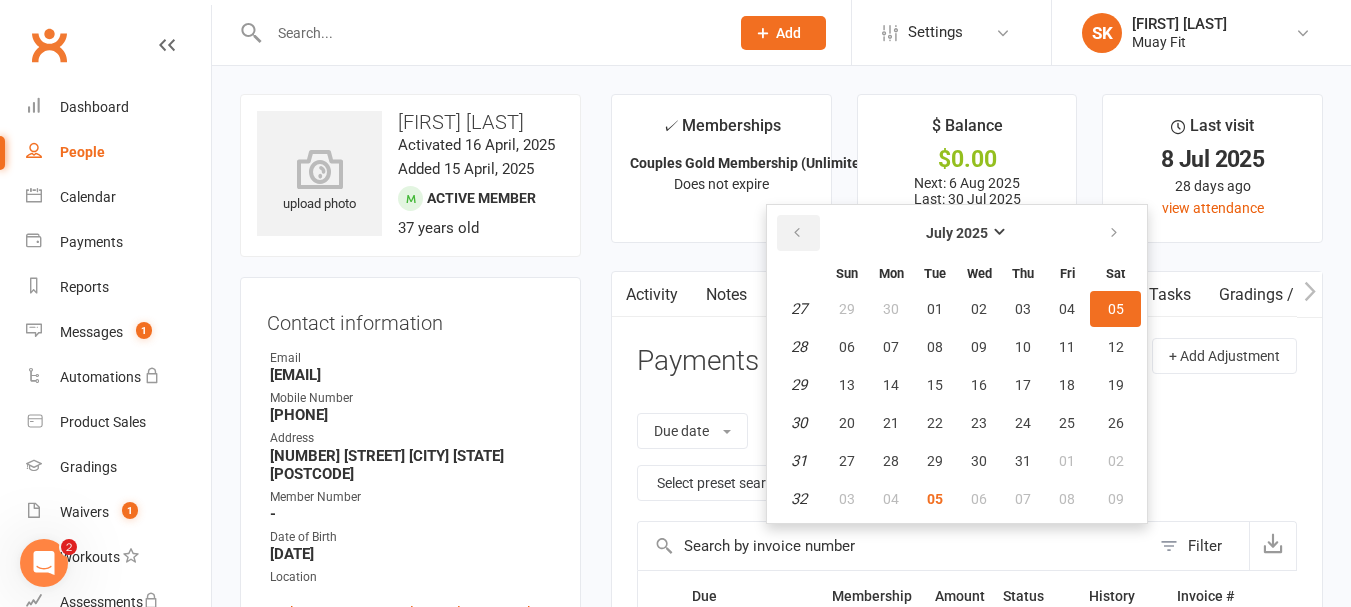 click at bounding box center [797, 233] 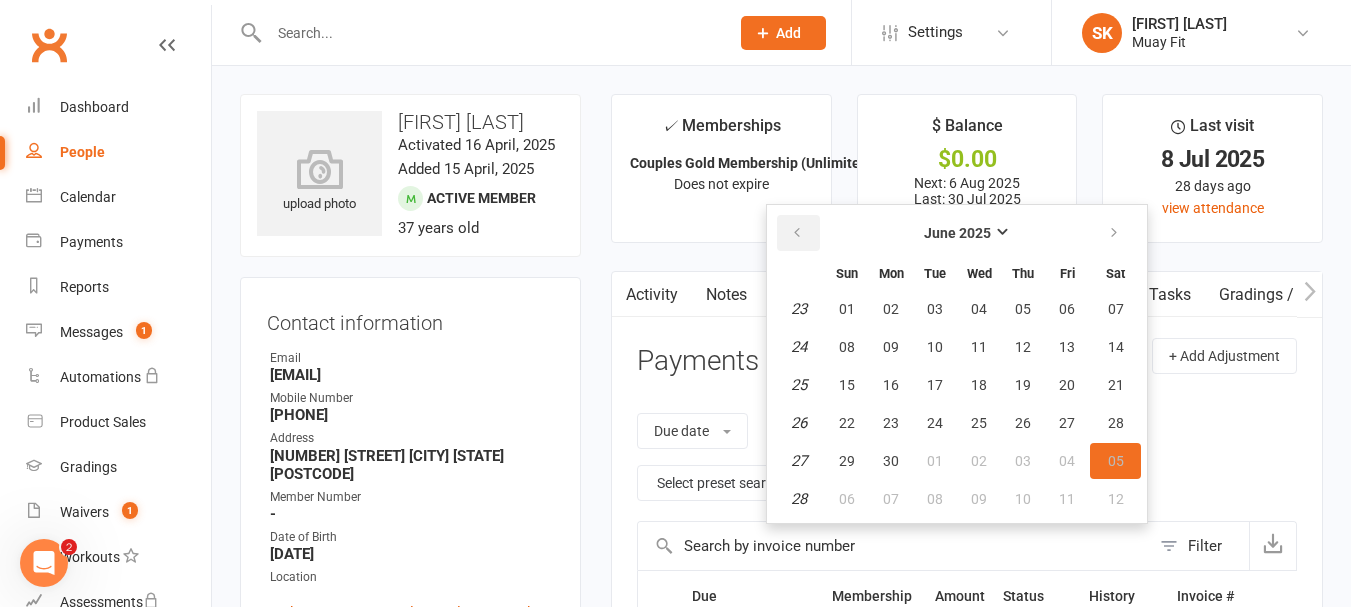click at bounding box center [797, 233] 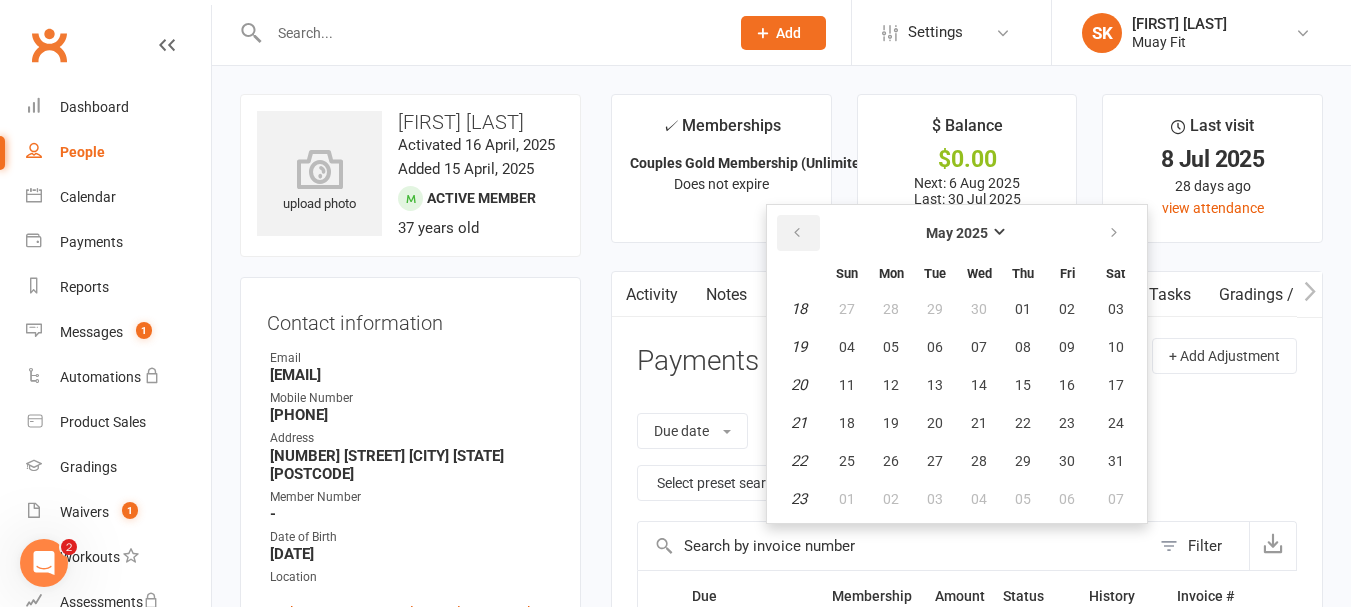 click at bounding box center (797, 233) 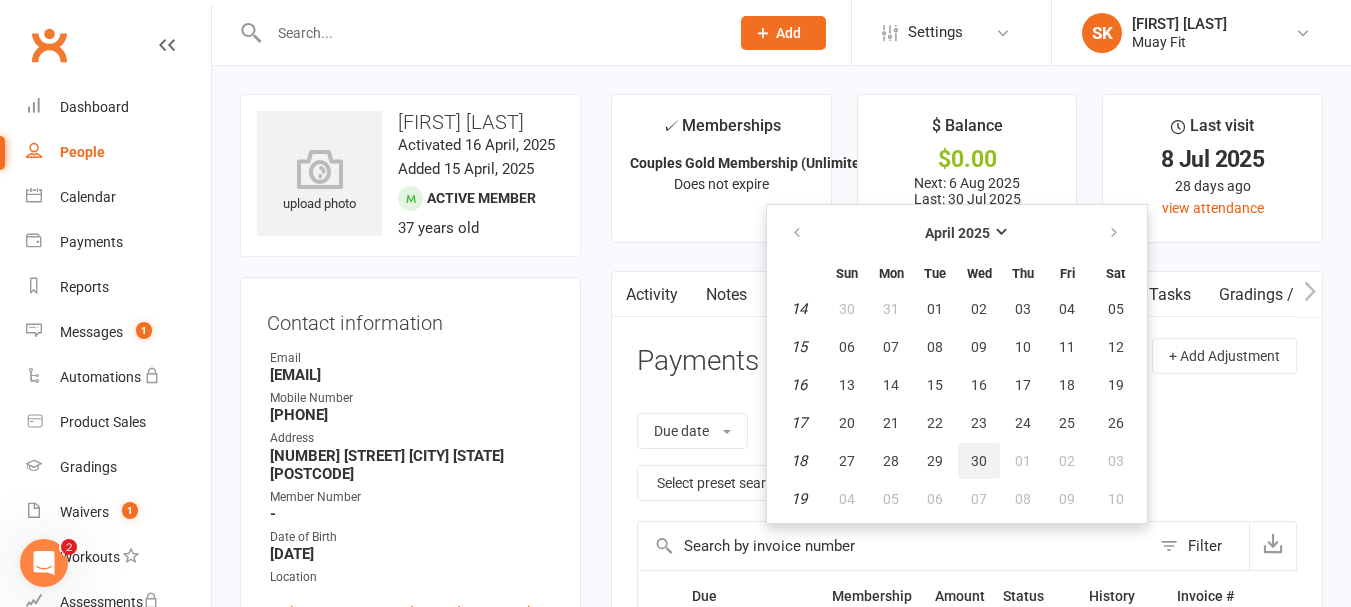 click on "30" at bounding box center [979, 461] 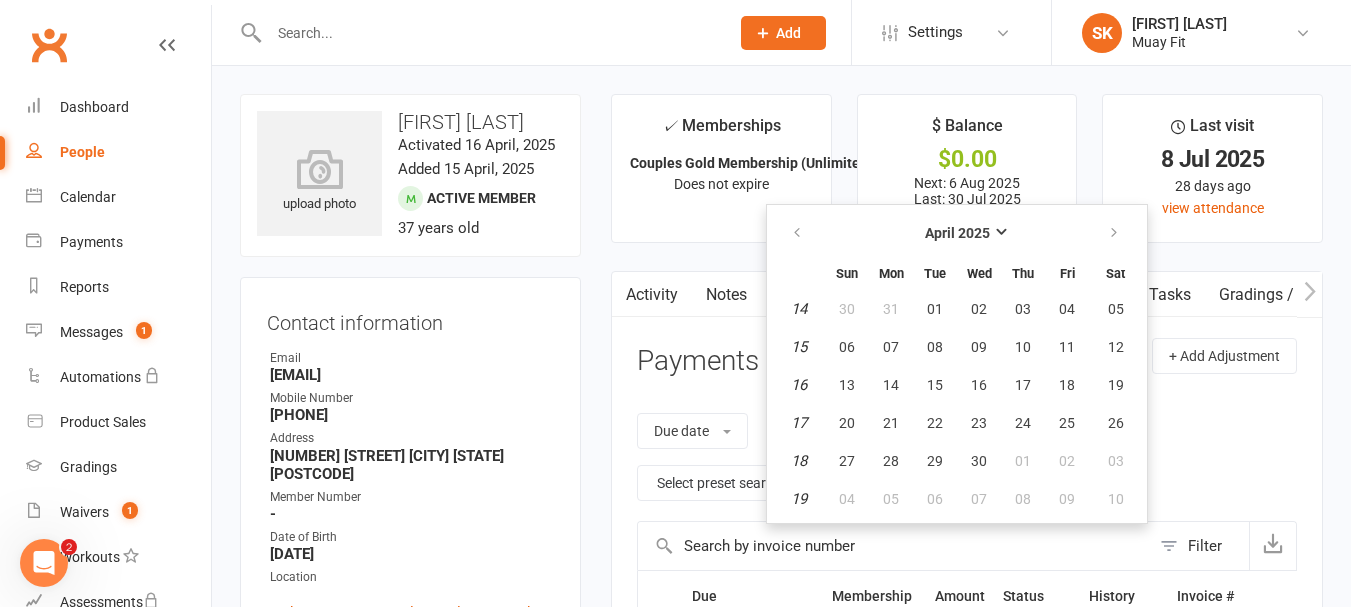 type on "30 Apr 2025" 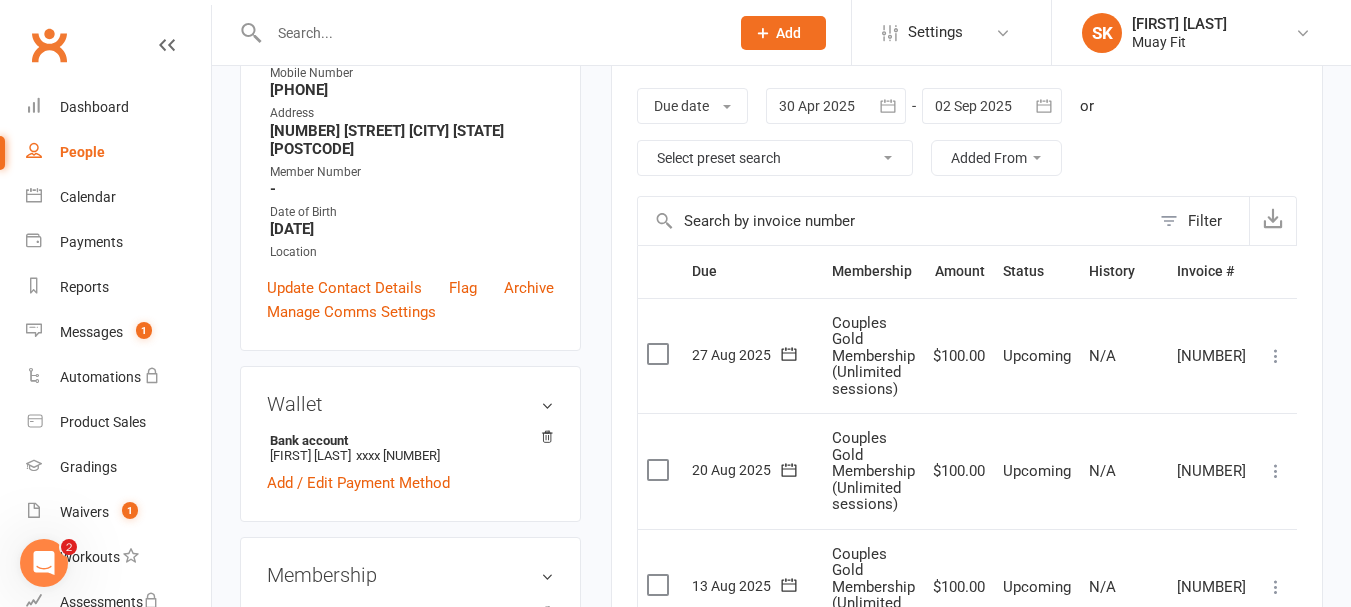 scroll, scrollTop: 329, scrollLeft: 0, axis: vertical 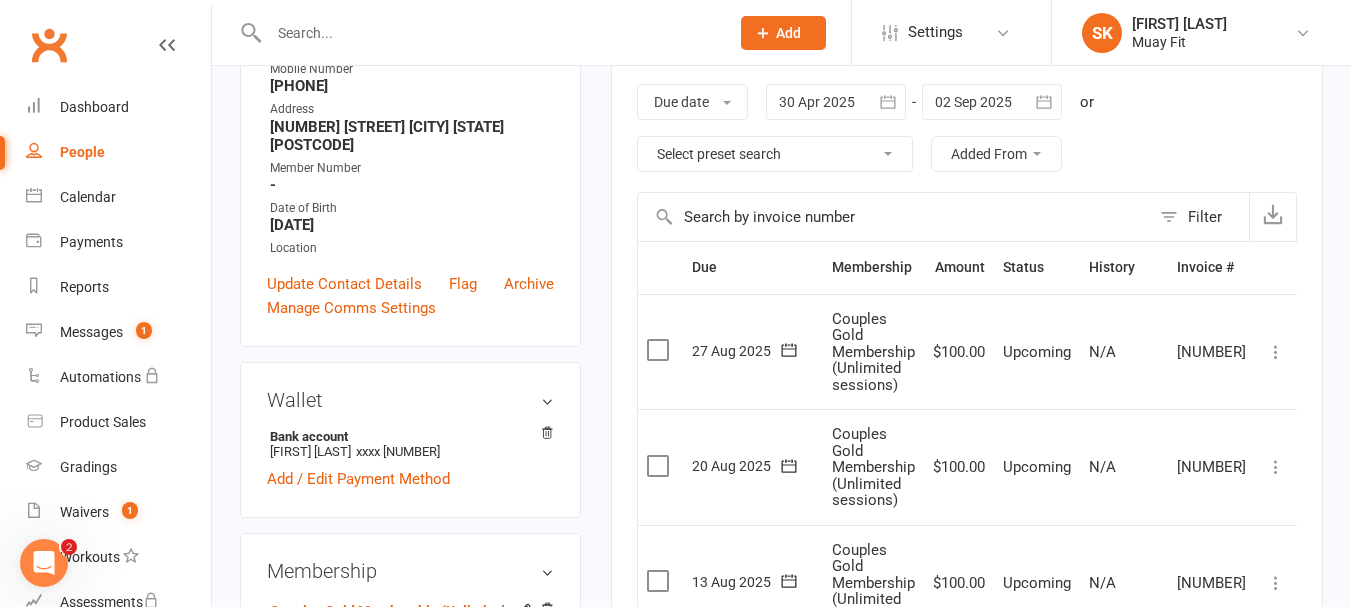 click on "Select preset search All failures All skipped payments All pending payments Successful payments (last 14 days)  Successful payments (last 30 days) Successful payments (last 90 days) Due next / Recently processed" at bounding box center [775, 154] 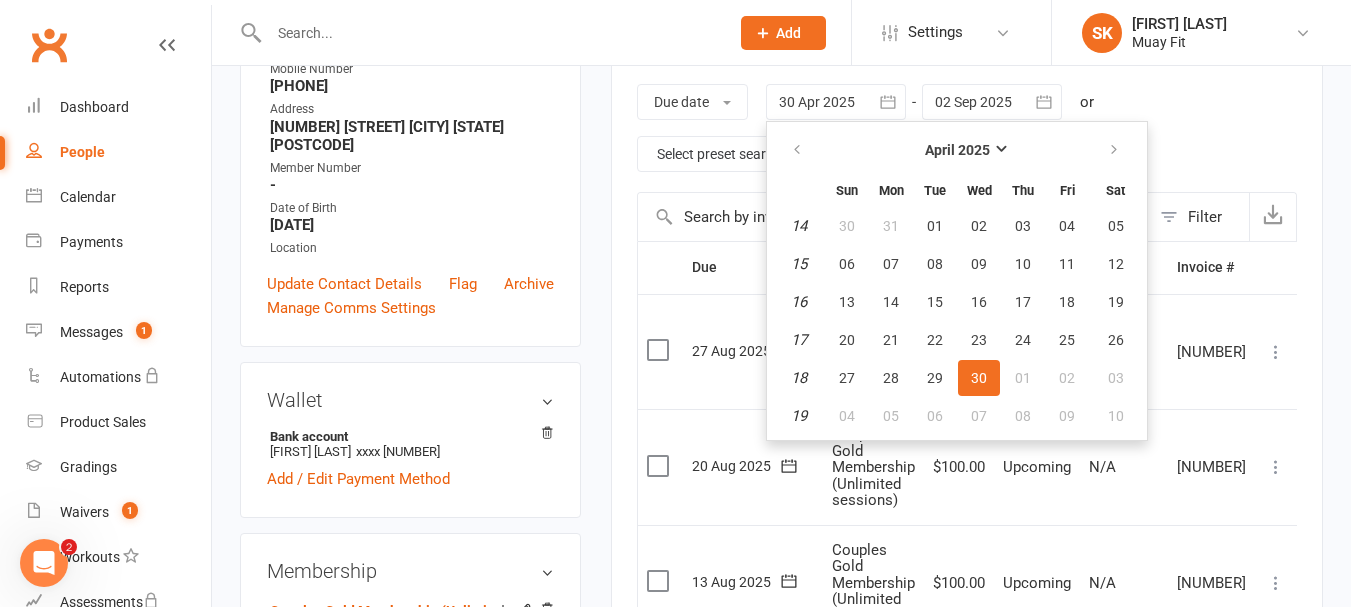 click on "Due date Due date Date paid Date failed Date settled [DATE]
[MONTH] [YEAR]
Sun Mon Tue Wed Thu Fri Sat
14
30
31
01
02
03
04
05
15
06
07
08
09
10
11
12
16
13
14
15
16
17
18
19
17
20
21
22
23
24
25
26
18
27
28
29
30
01
02 03 19" at bounding box center (967, 128) 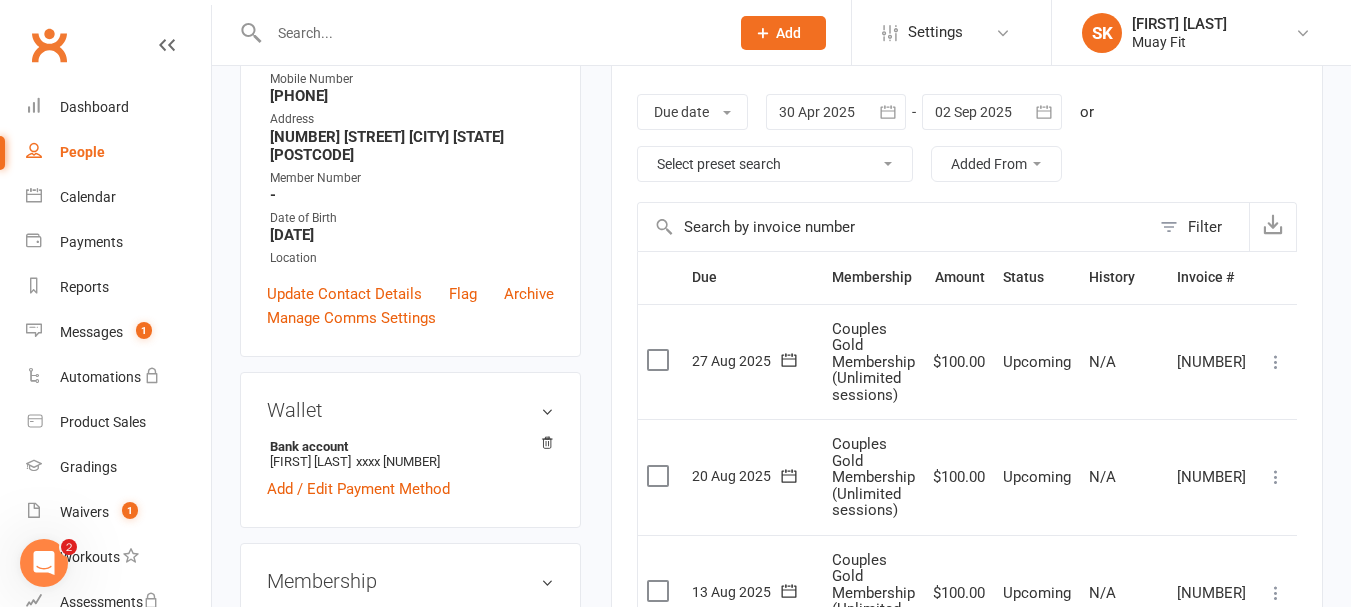 scroll, scrollTop: 313, scrollLeft: 0, axis: vertical 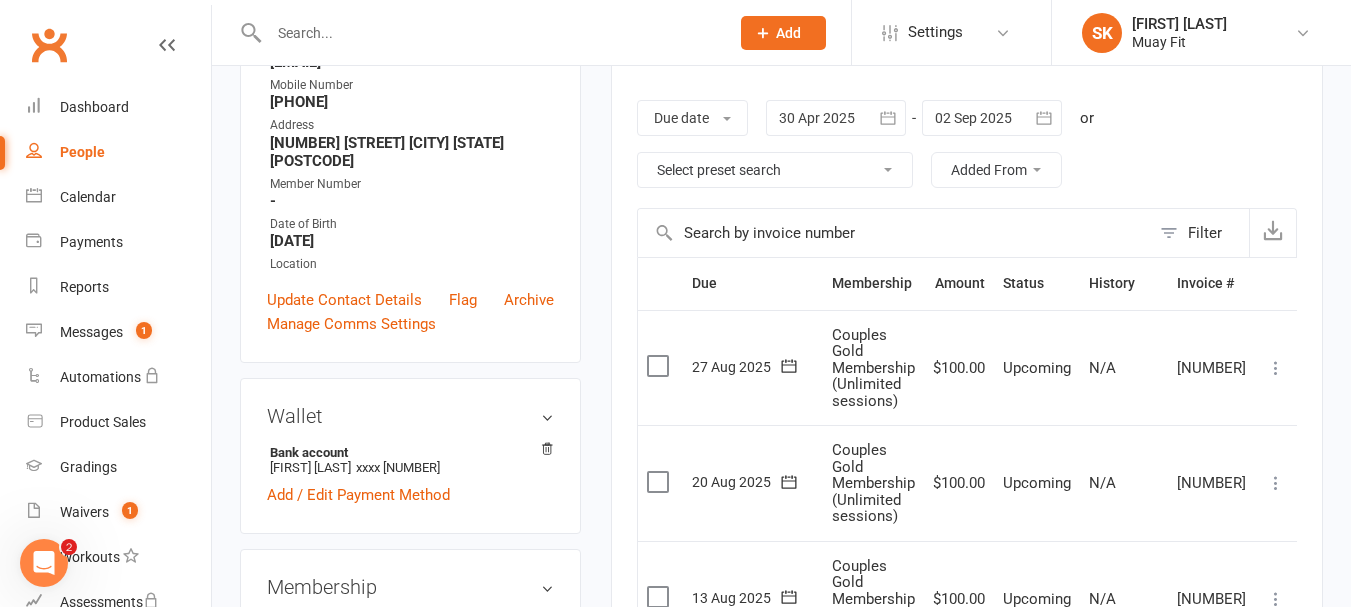 click 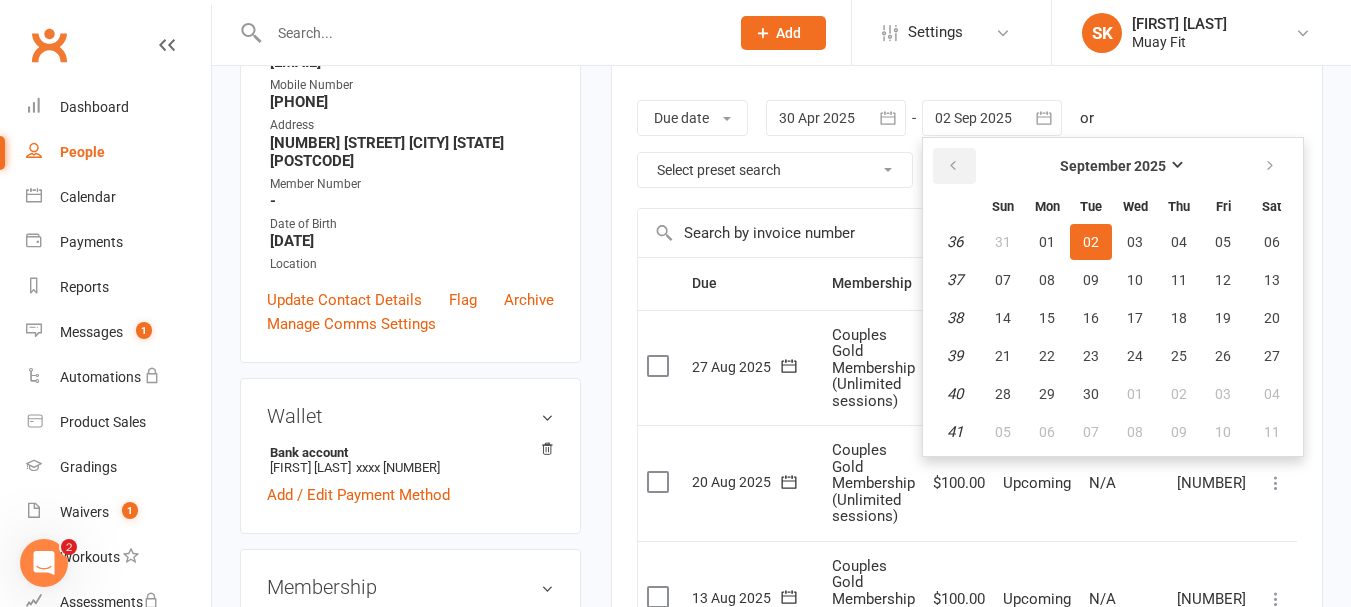 click at bounding box center (953, 166) 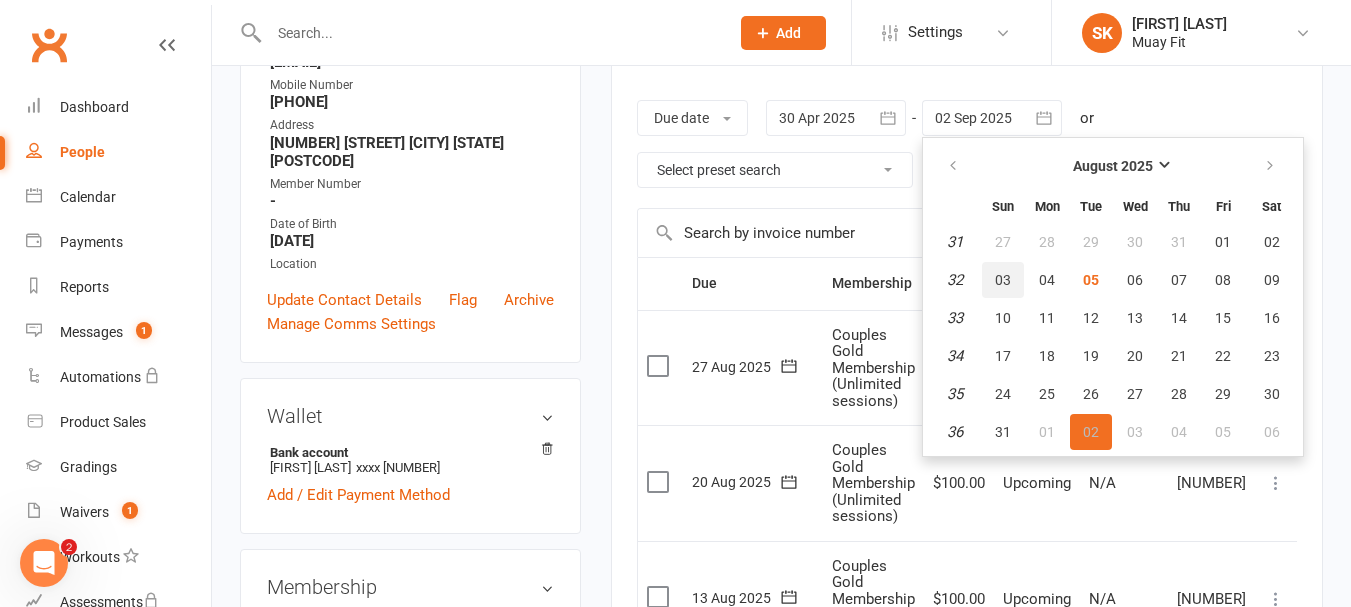click on "03" at bounding box center (1003, 280) 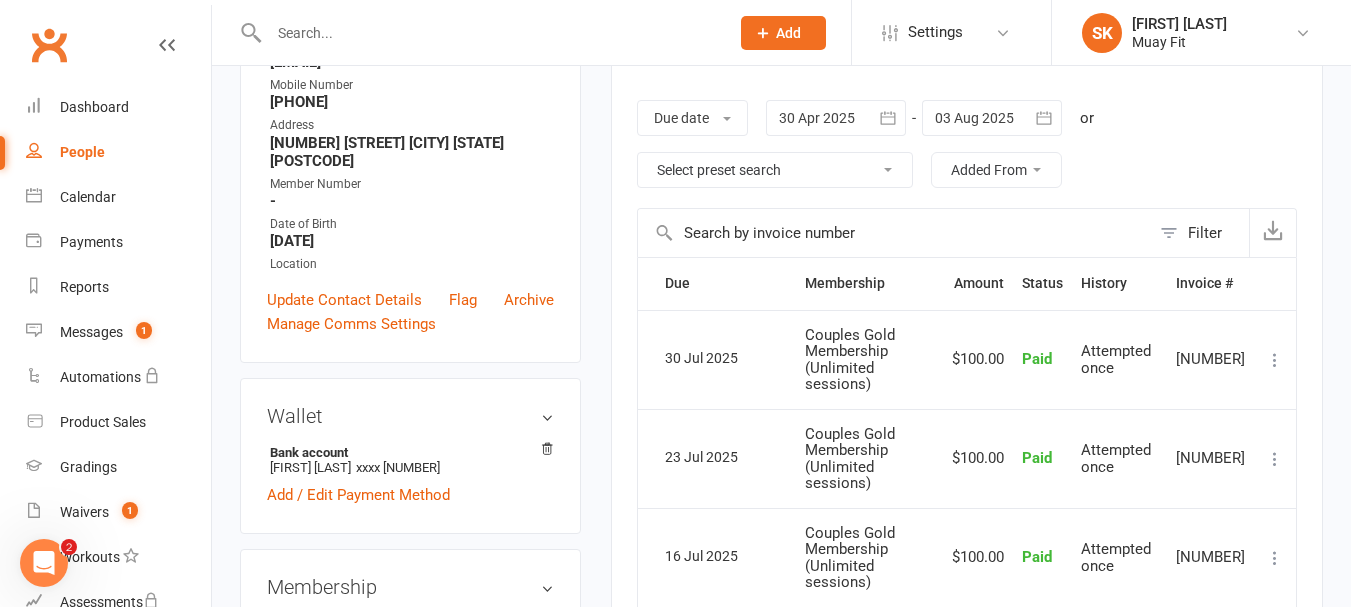 click 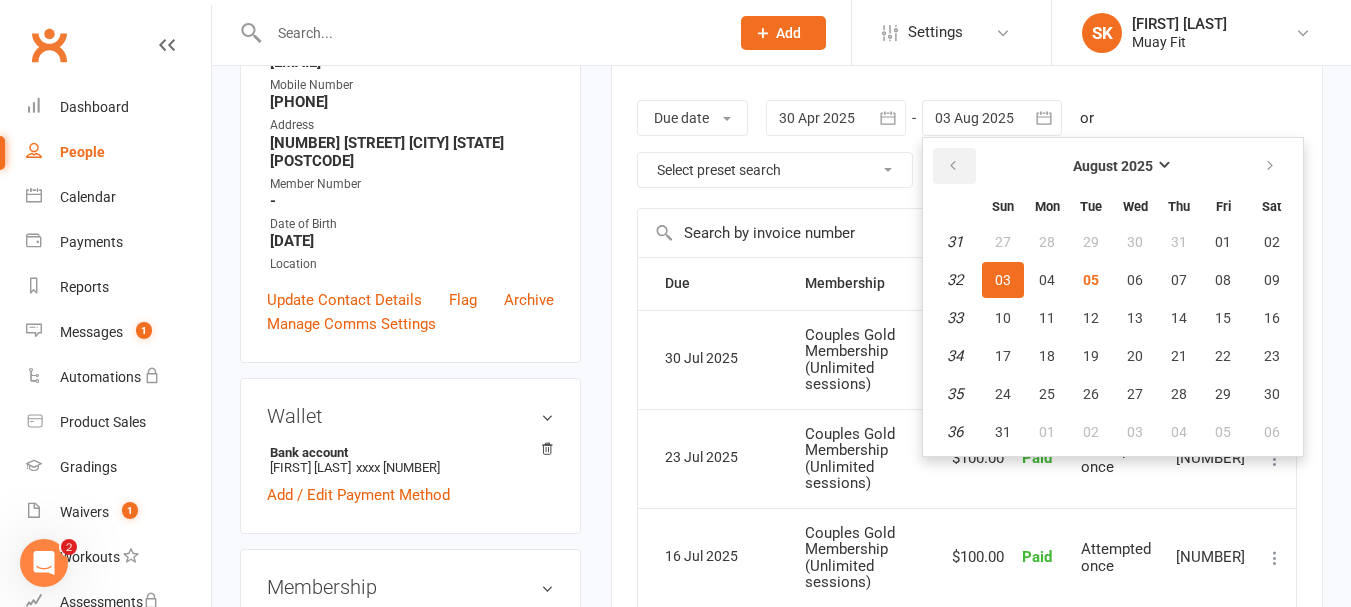 click at bounding box center (953, 166) 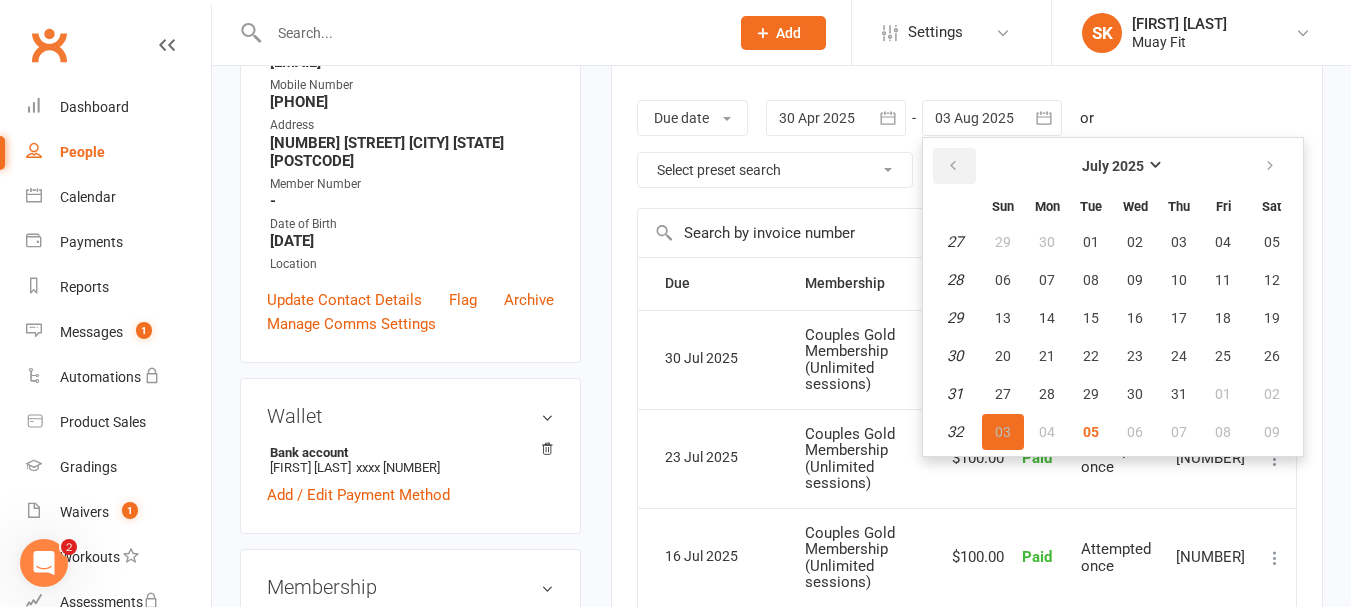 click at bounding box center [953, 166] 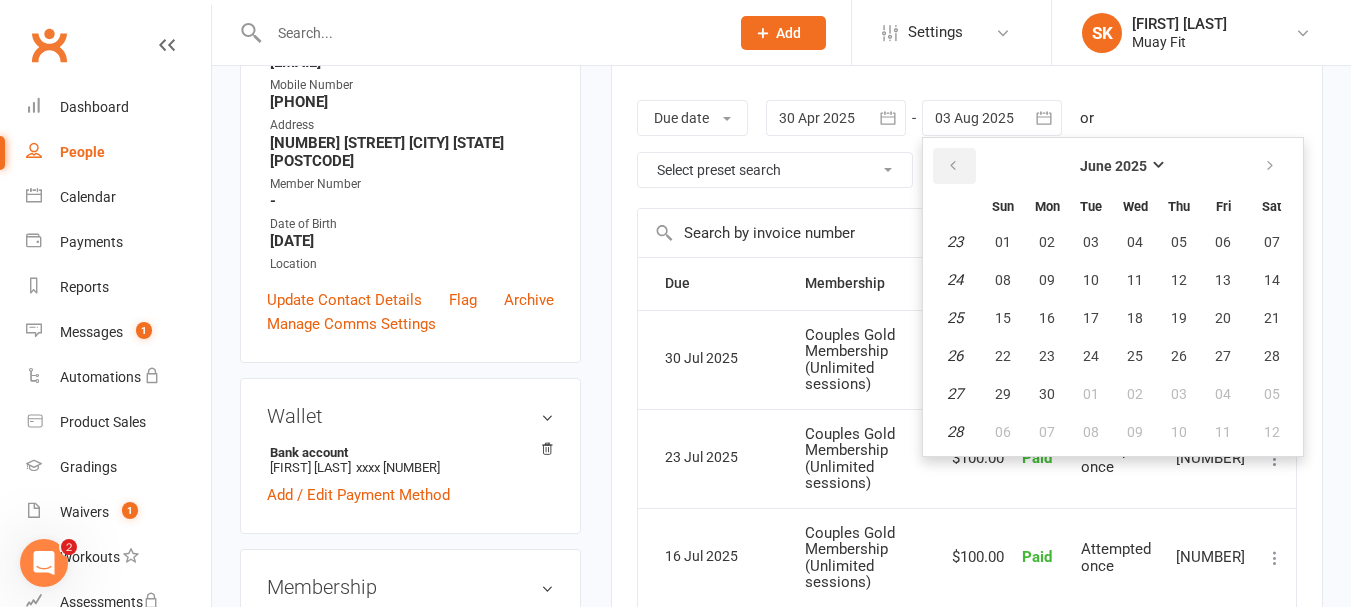 click at bounding box center [953, 166] 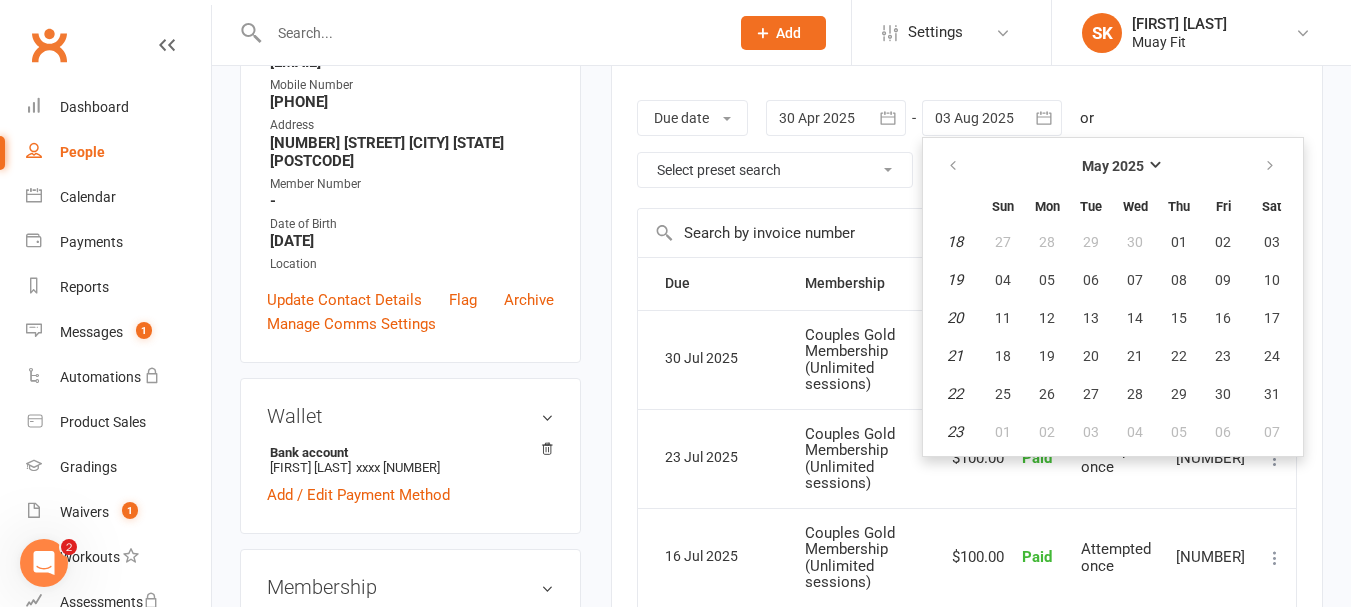 click on "Due date Due date Date paid Date failed Date settled [DATE]
[MONTH] [YEAR]
Sun Mon Tue Wed Thu Fri Sat
14
30
31
01
02
03
04
05
15
06
07
08
09
10
11
12
16
13
14
15
16
17
18
19
17
20
21
22
23
24
25
26
18
27
28
29
30
01
02 03 19" at bounding box center [967, 144] 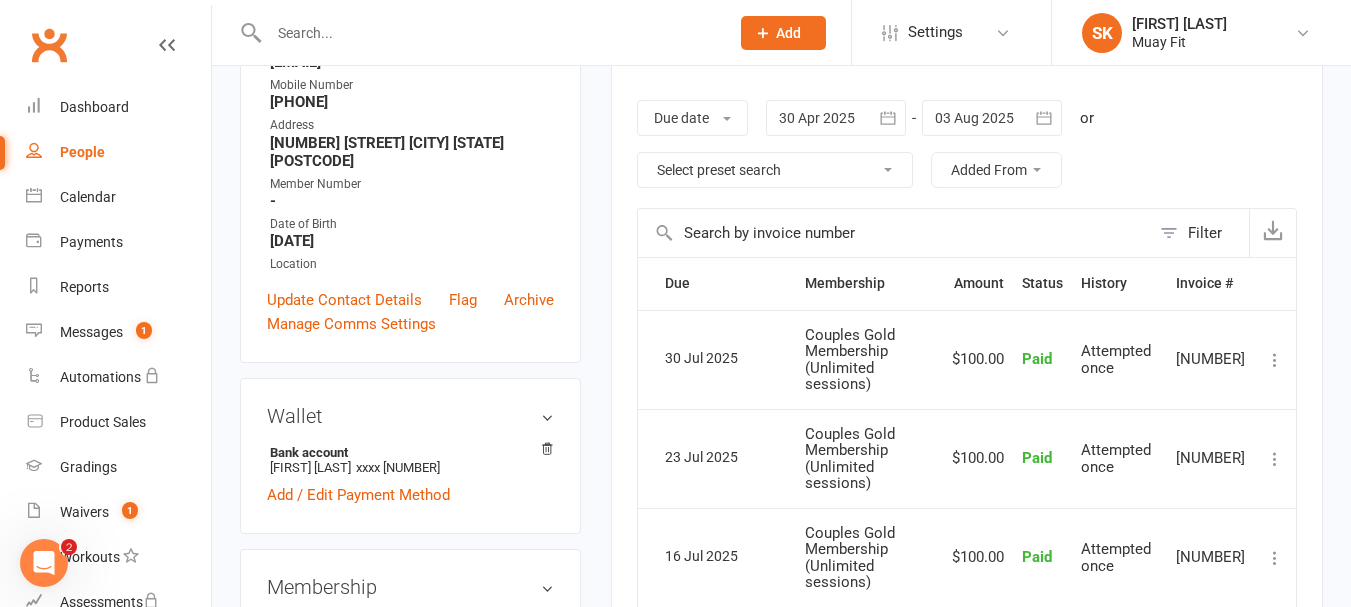 click 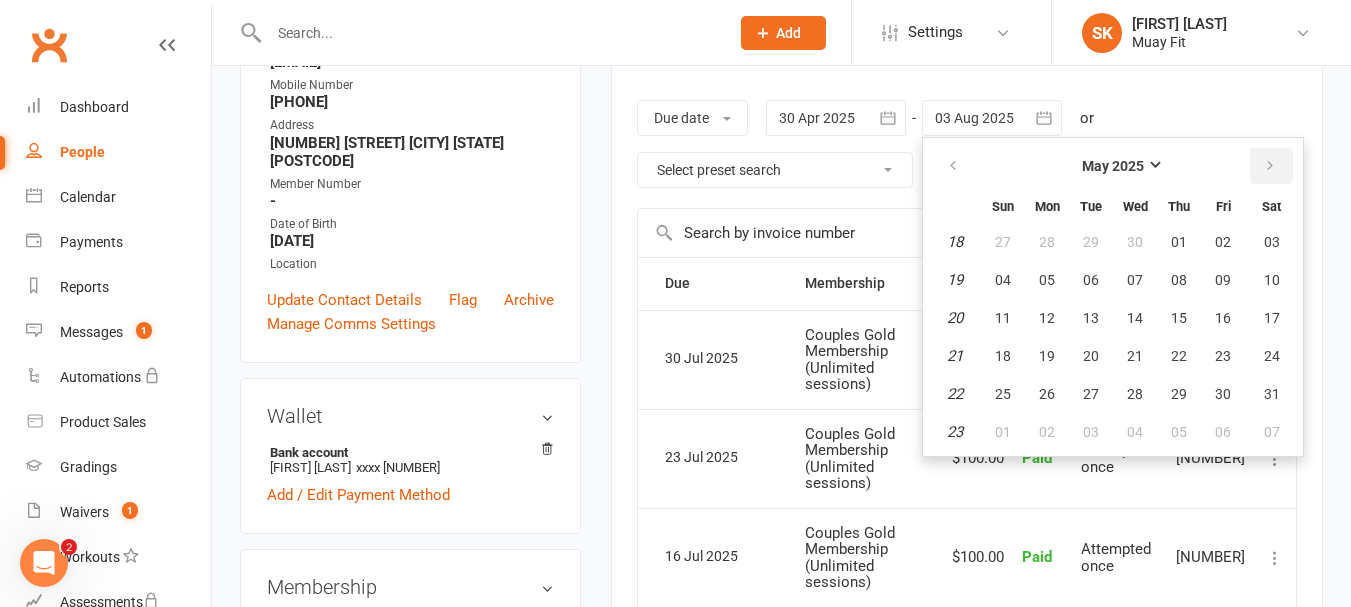 click at bounding box center (1270, 166) 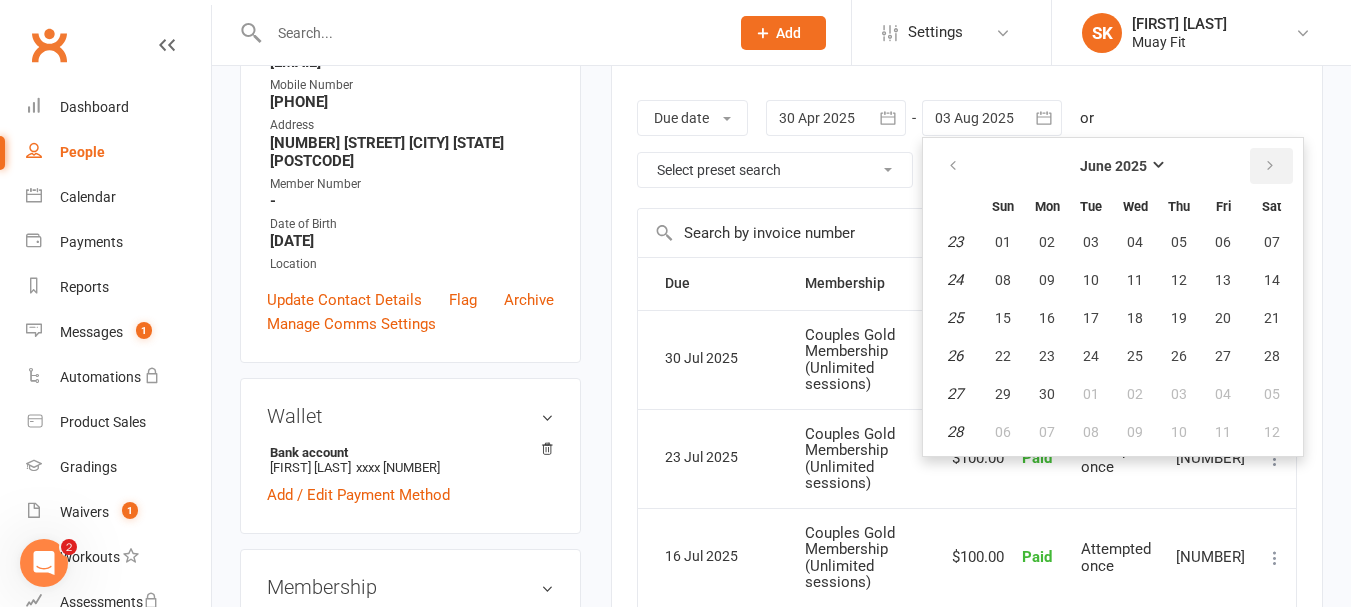 click at bounding box center [1271, 166] 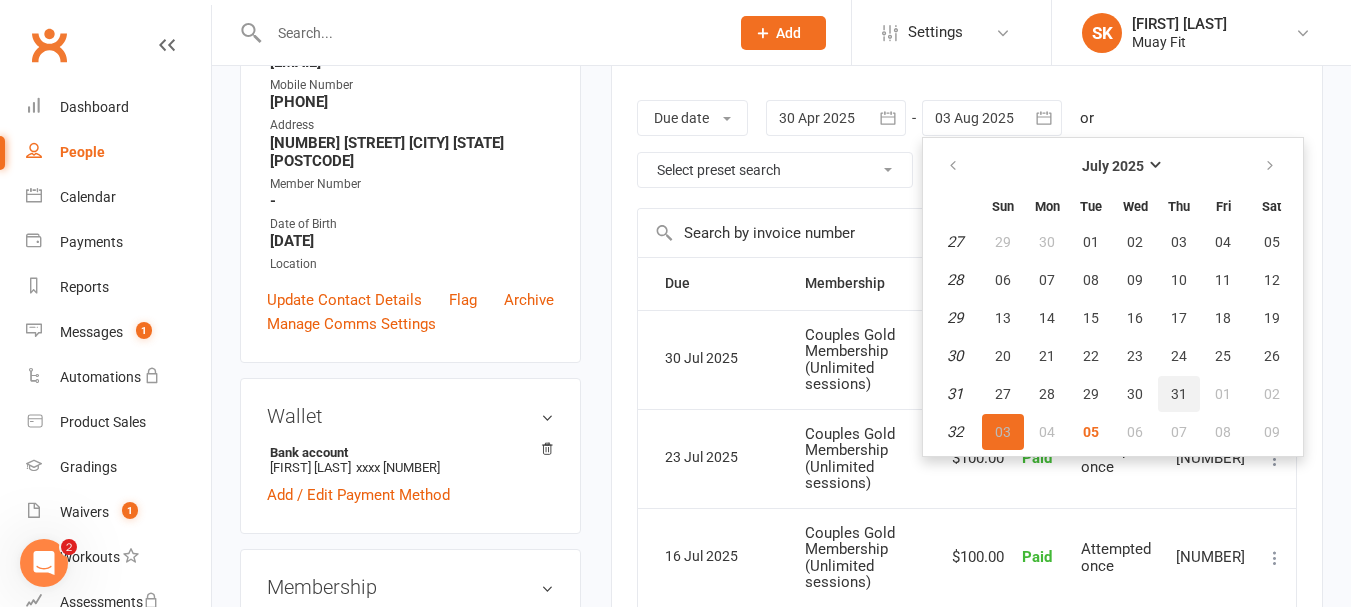 click on "31" at bounding box center (1179, 394) 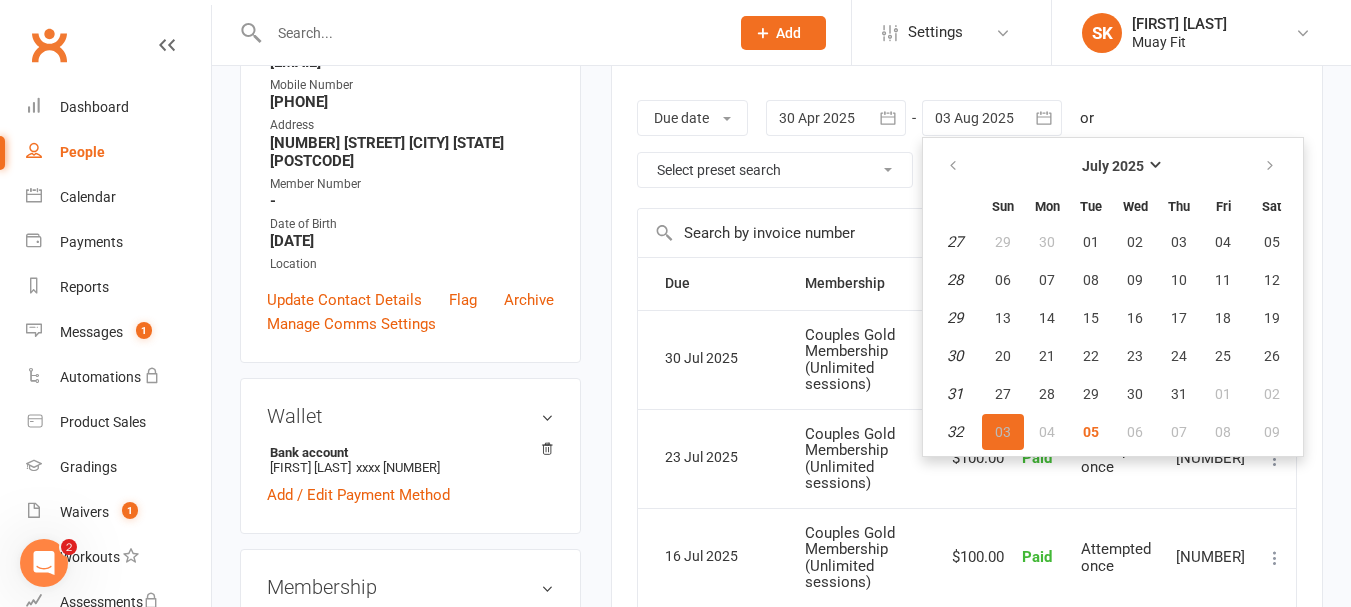 type on "31 Jul 2025" 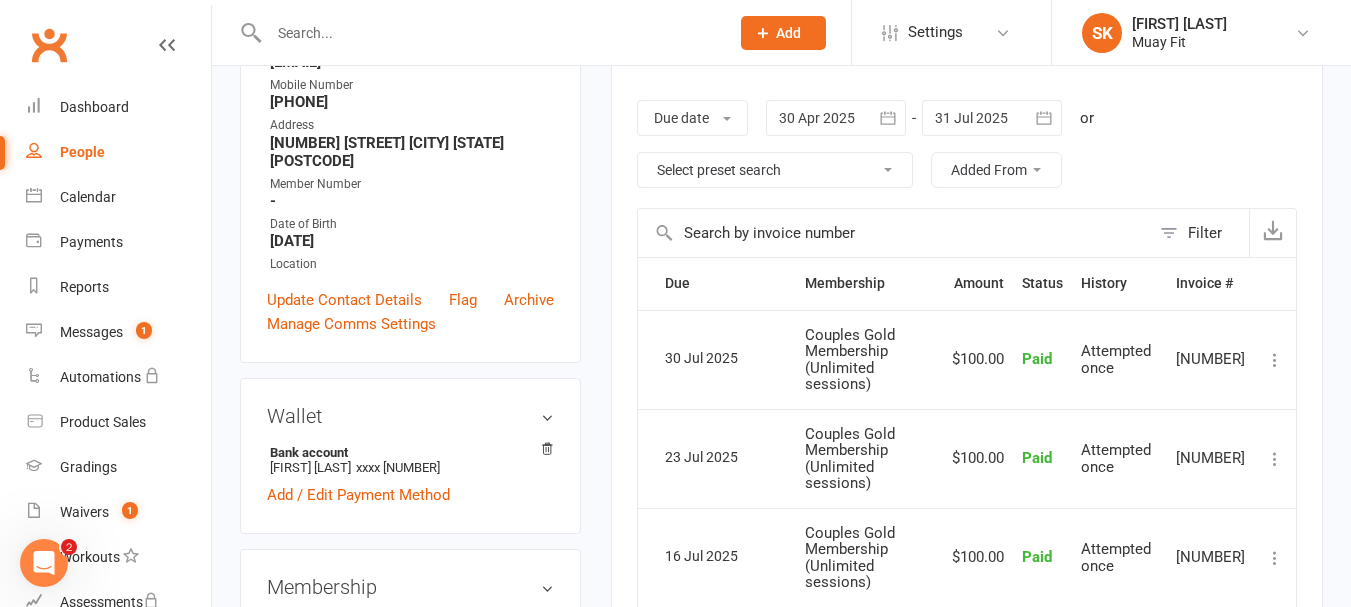 click at bounding box center (888, 118) 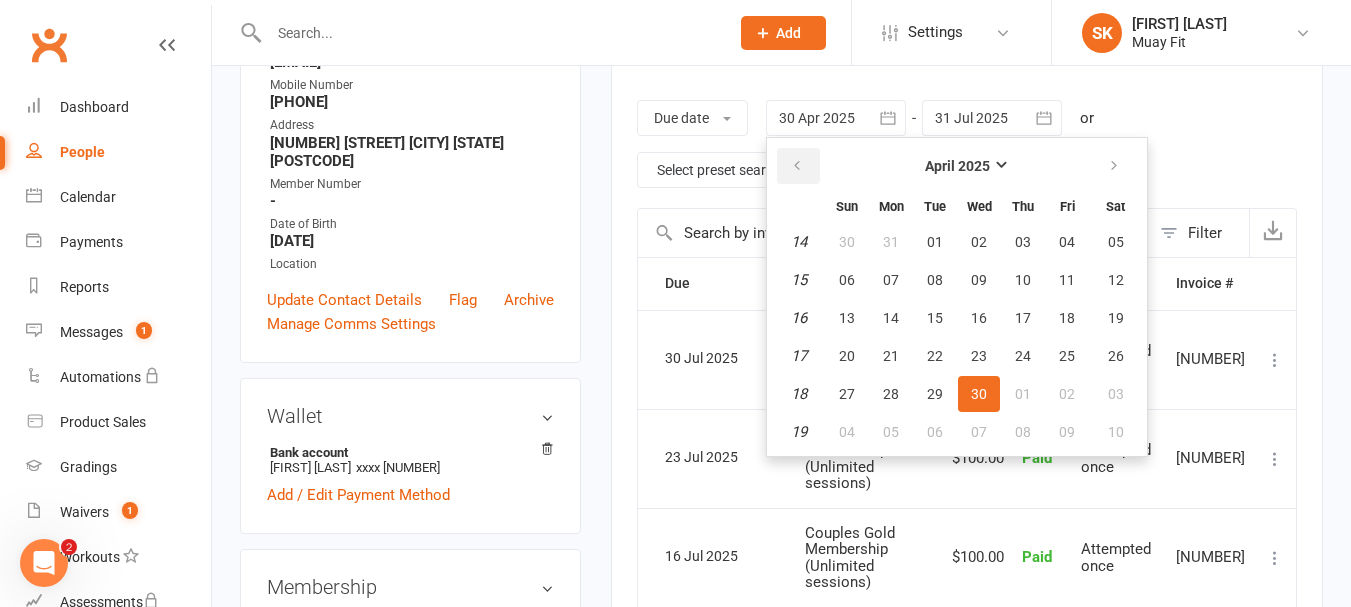 click at bounding box center [798, 166] 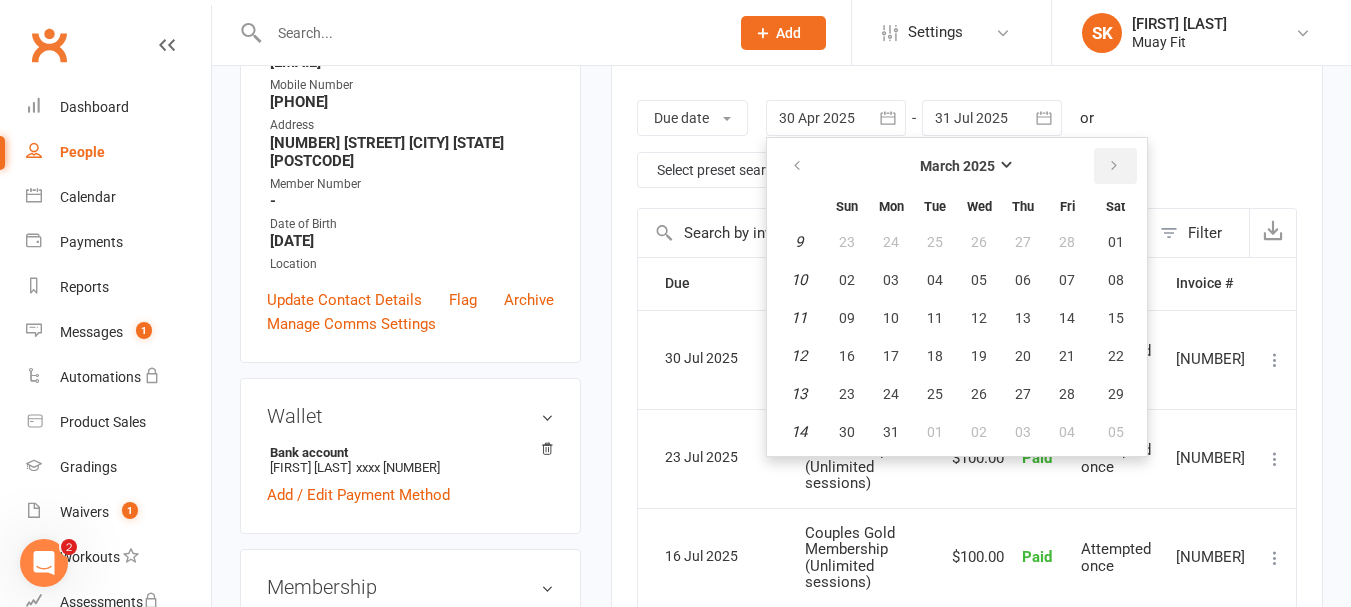 click at bounding box center [1114, 166] 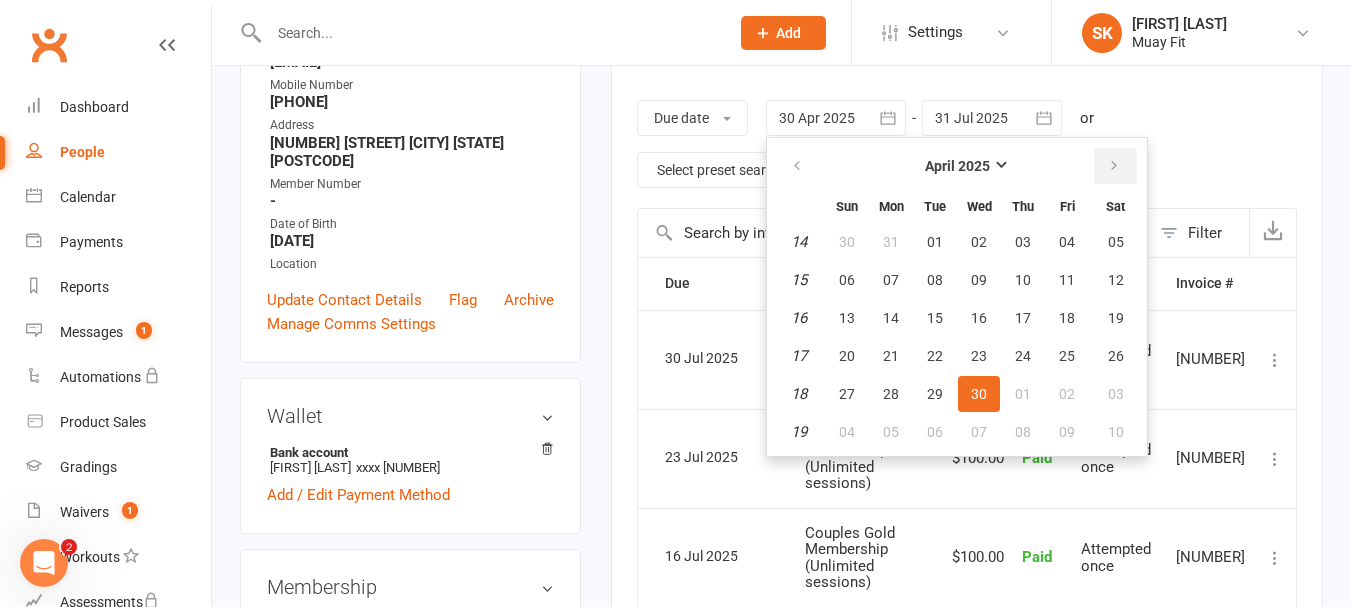 click at bounding box center [1114, 166] 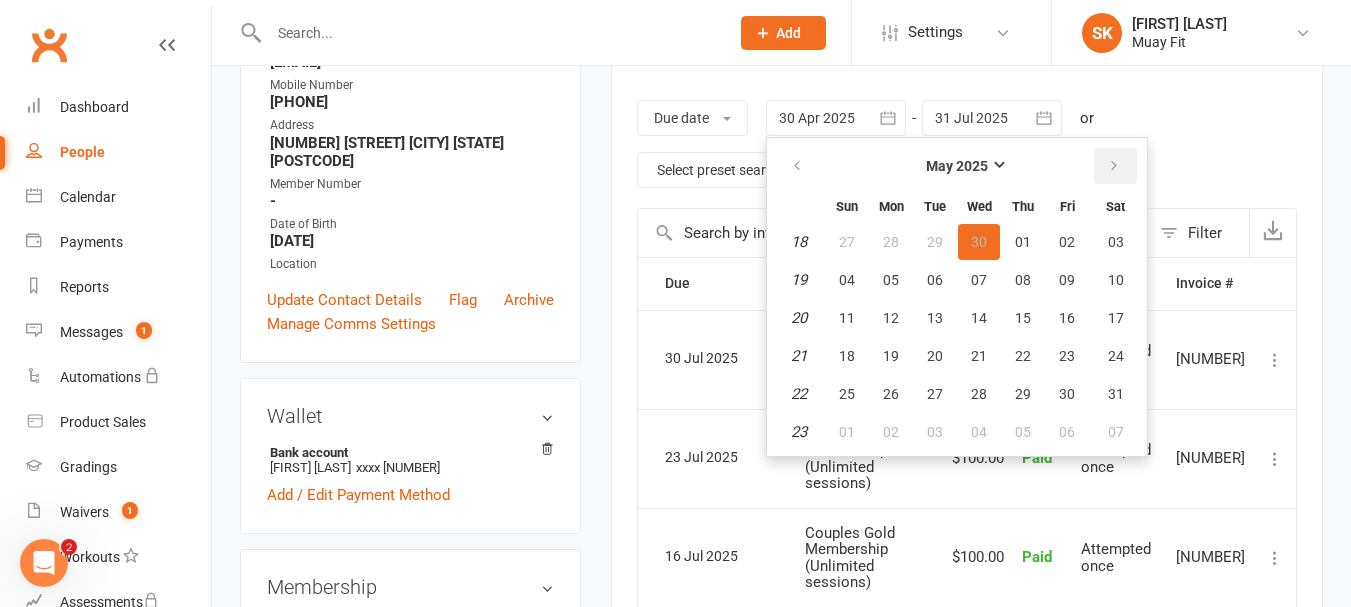 click at bounding box center [1114, 166] 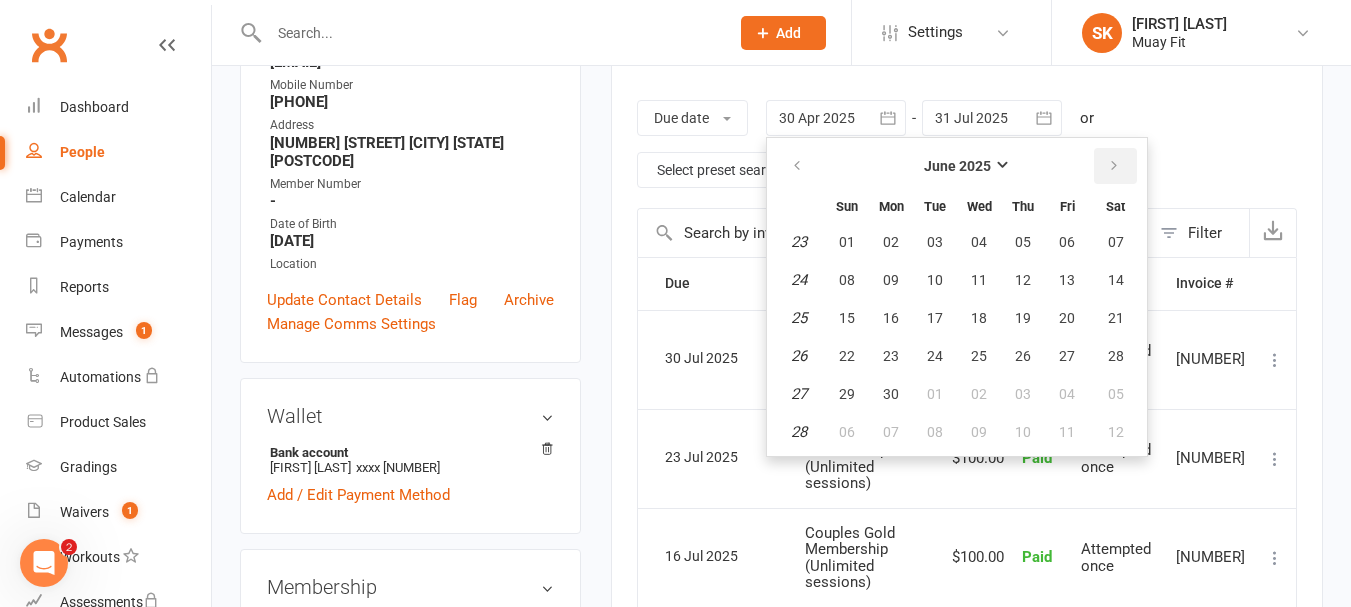 click at bounding box center [1114, 166] 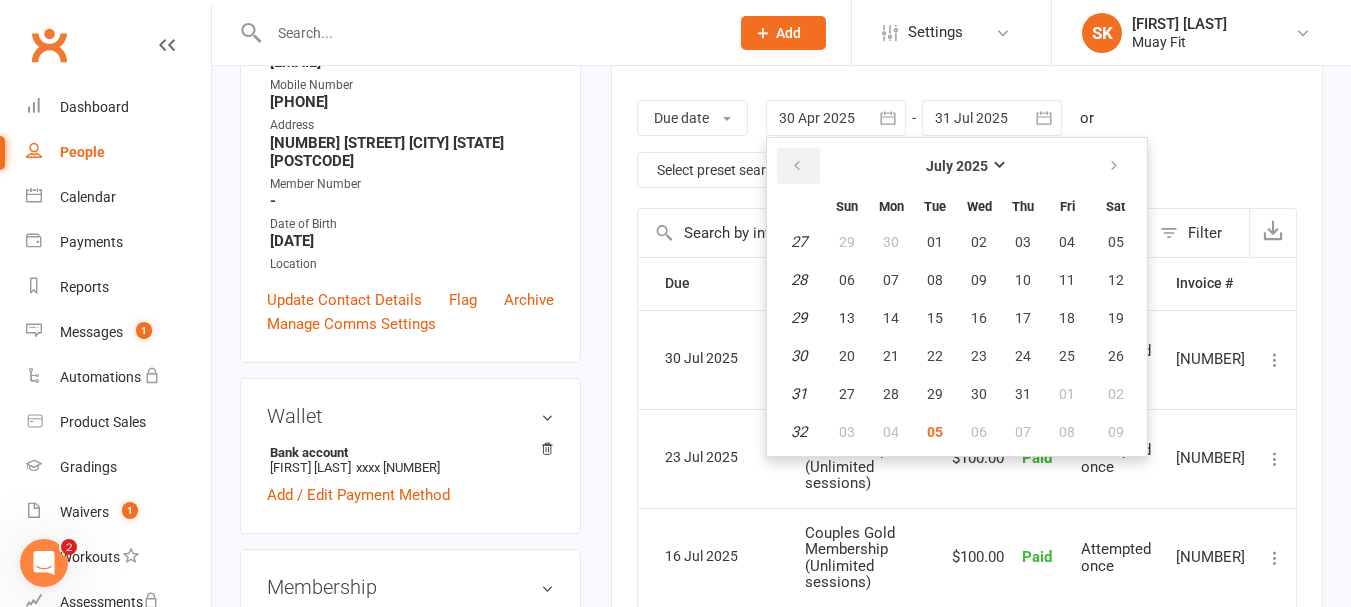 click at bounding box center [797, 166] 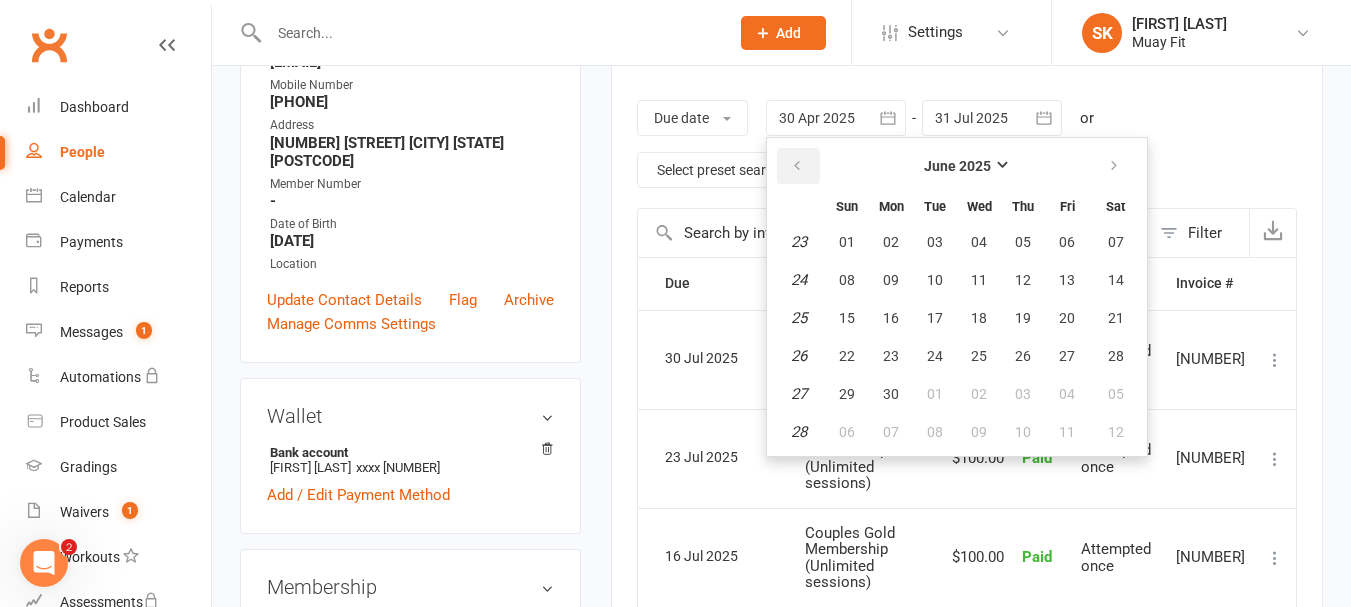 click at bounding box center [797, 166] 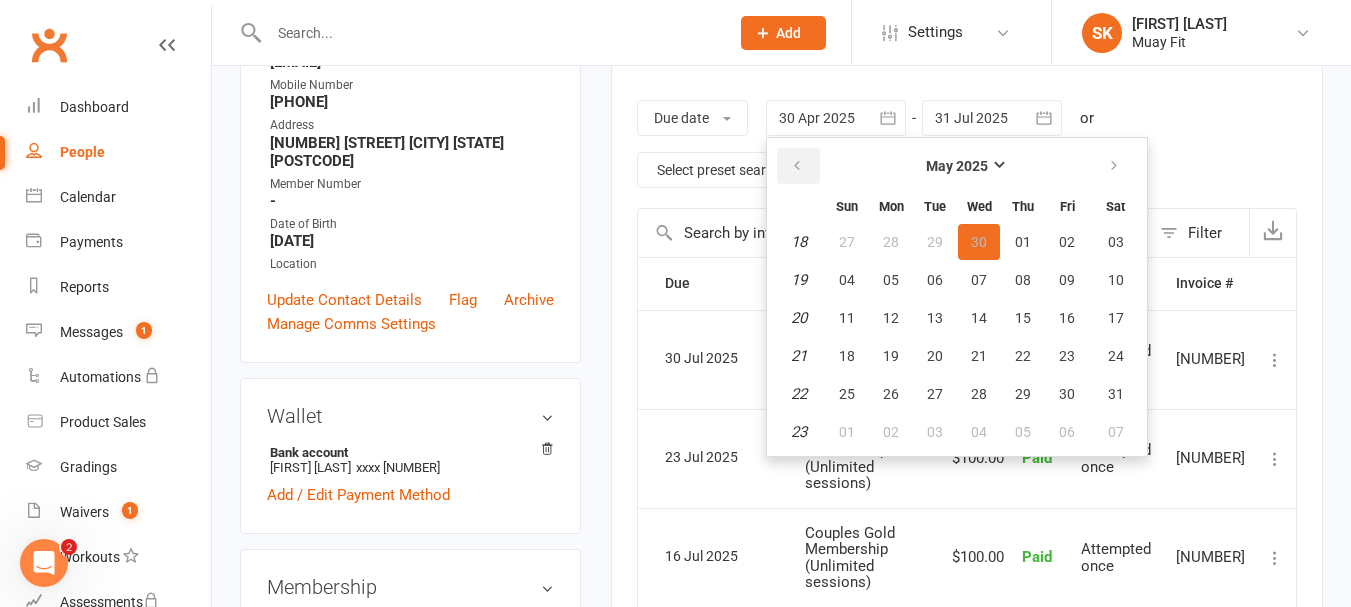 click at bounding box center (797, 166) 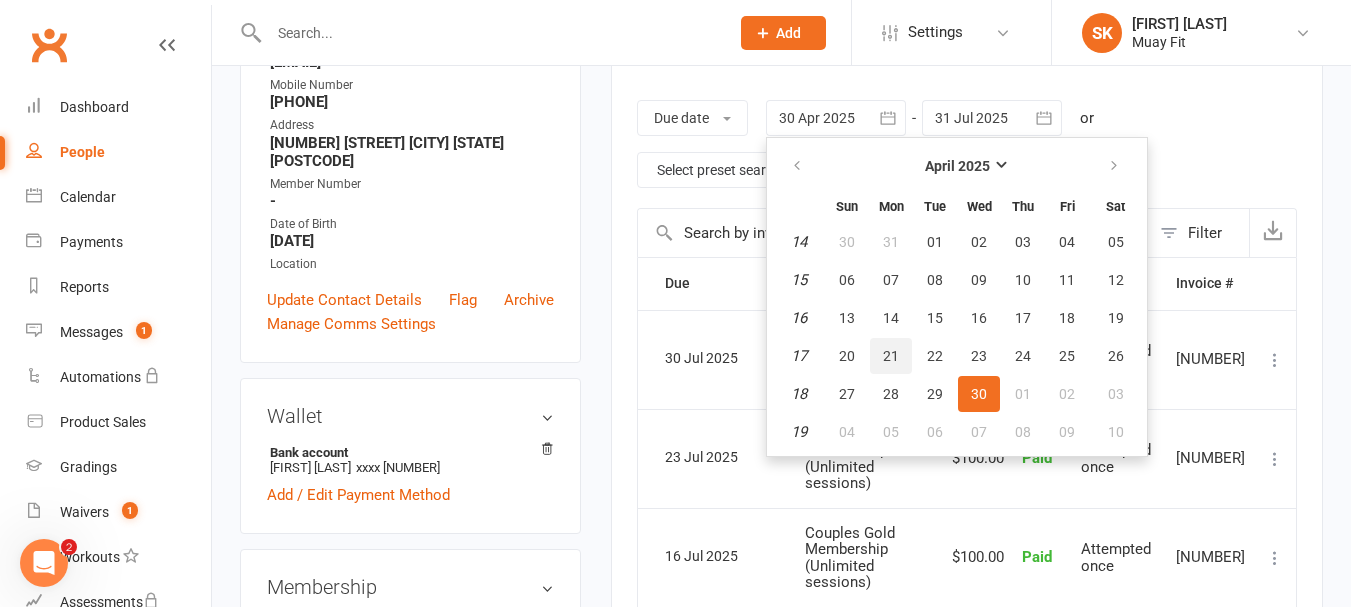 click on "21" at bounding box center (891, 356) 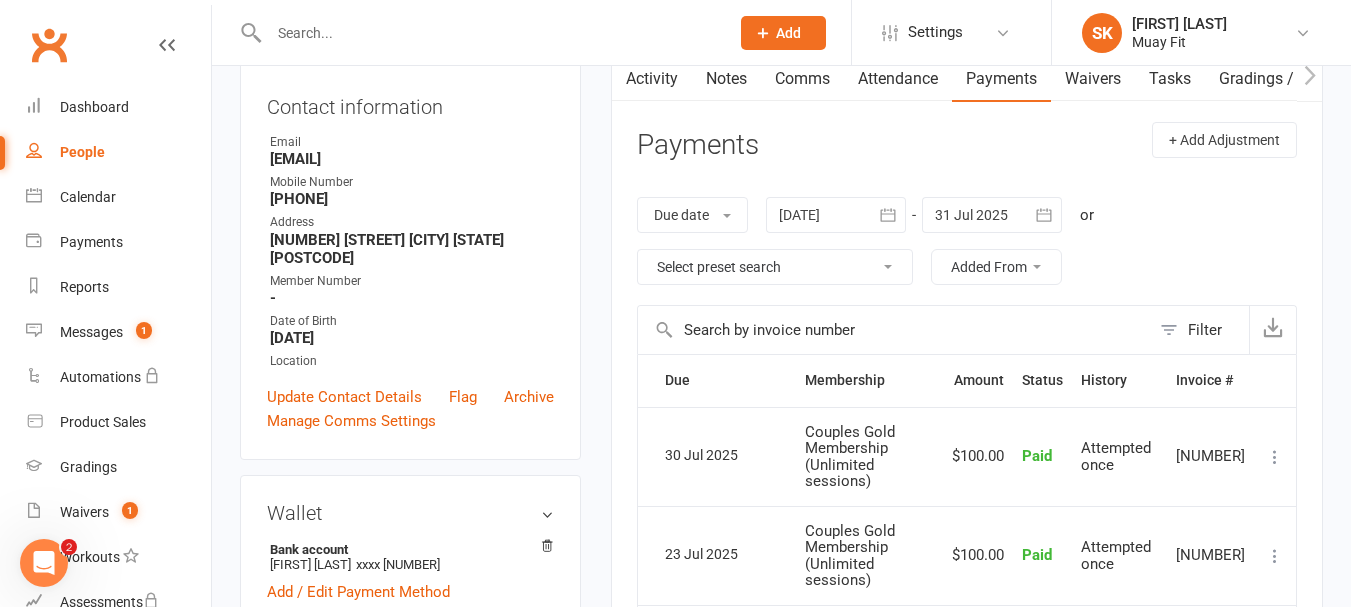 scroll, scrollTop: 226, scrollLeft: 0, axis: vertical 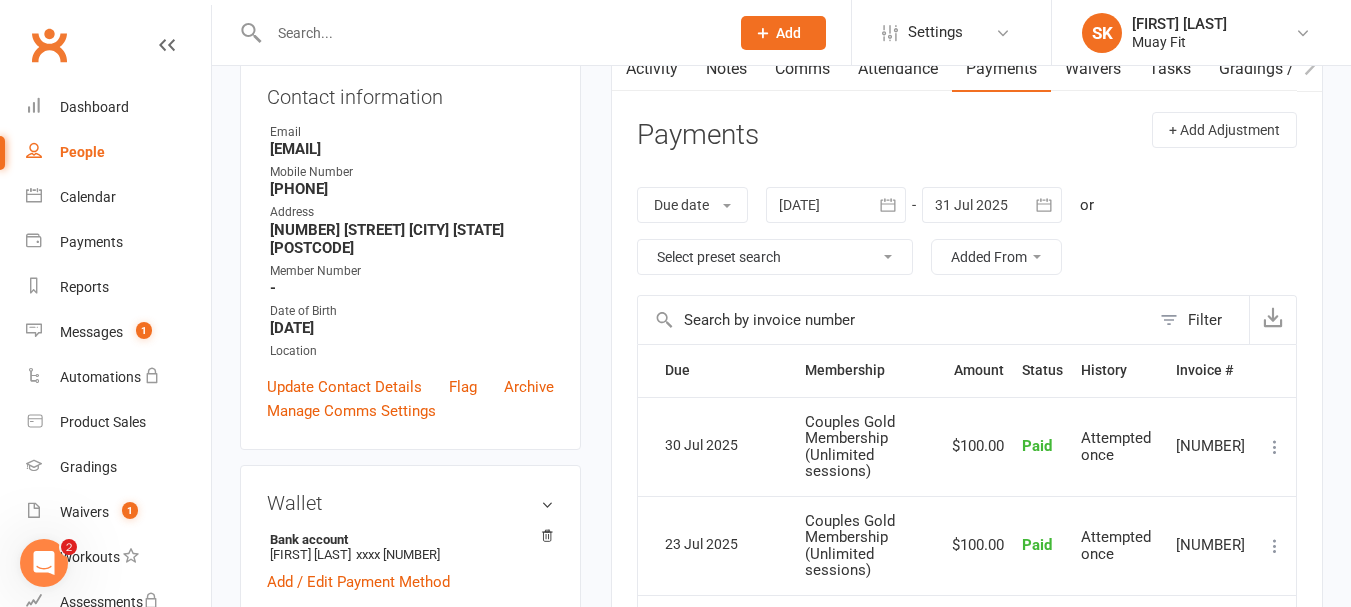 click 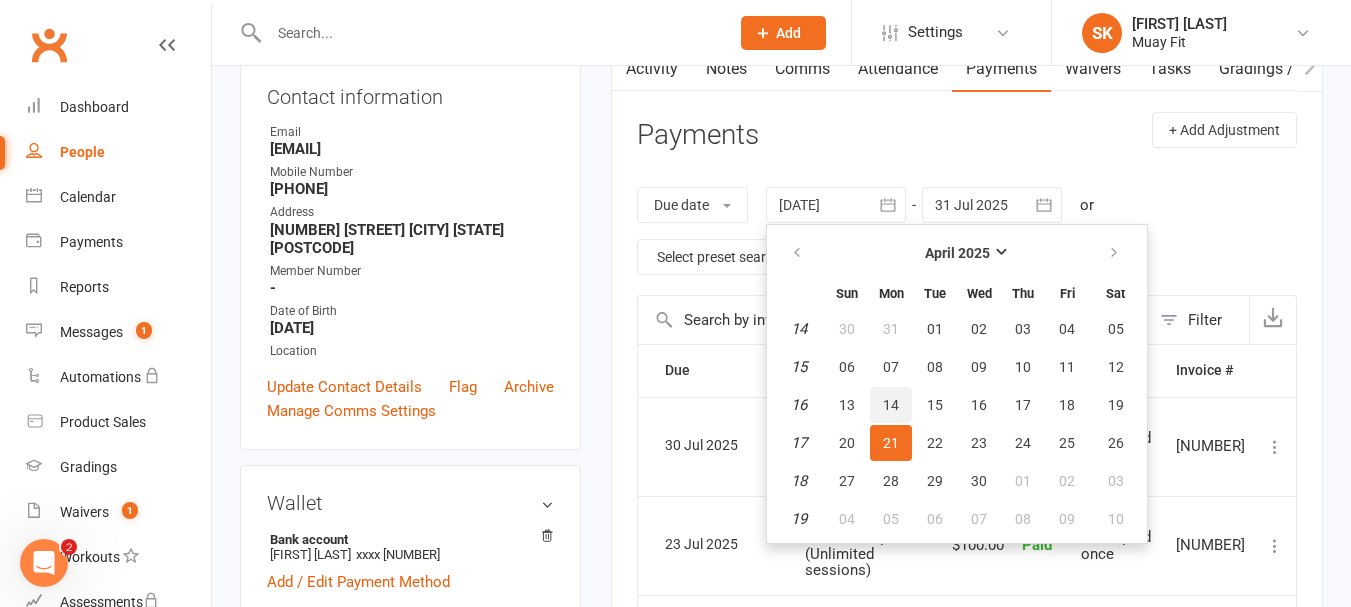 click on "14" at bounding box center [891, 405] 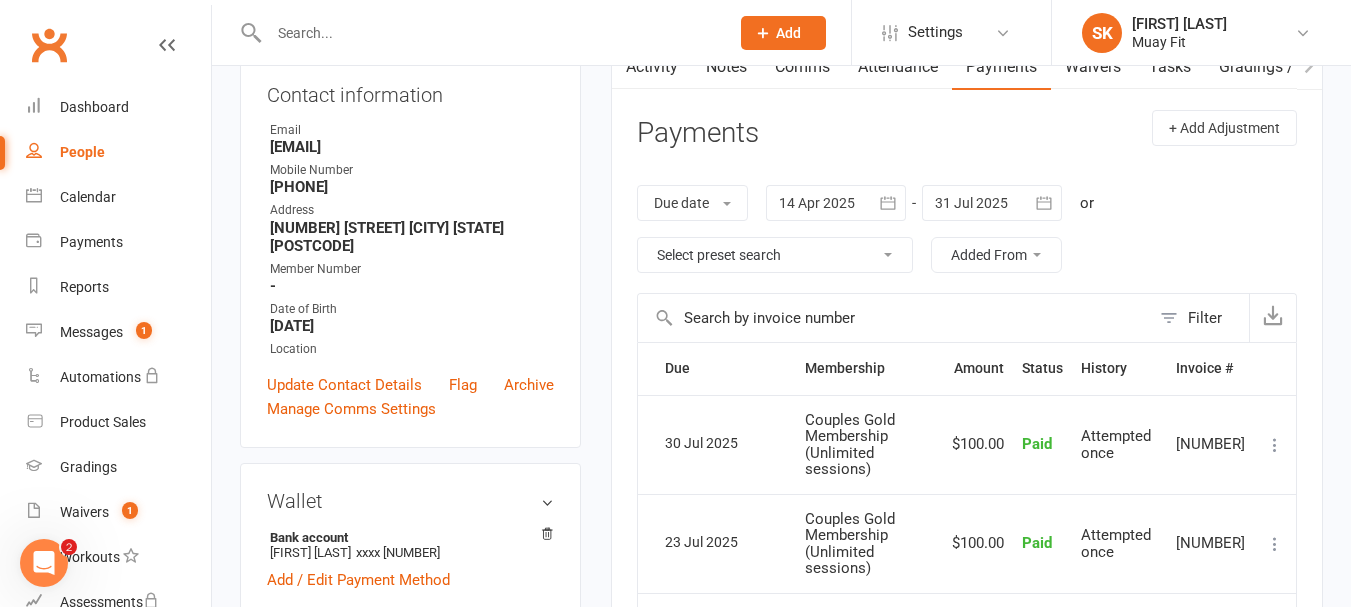 scroll, scrollTop: 0, scrollLeft: 0, axis: both 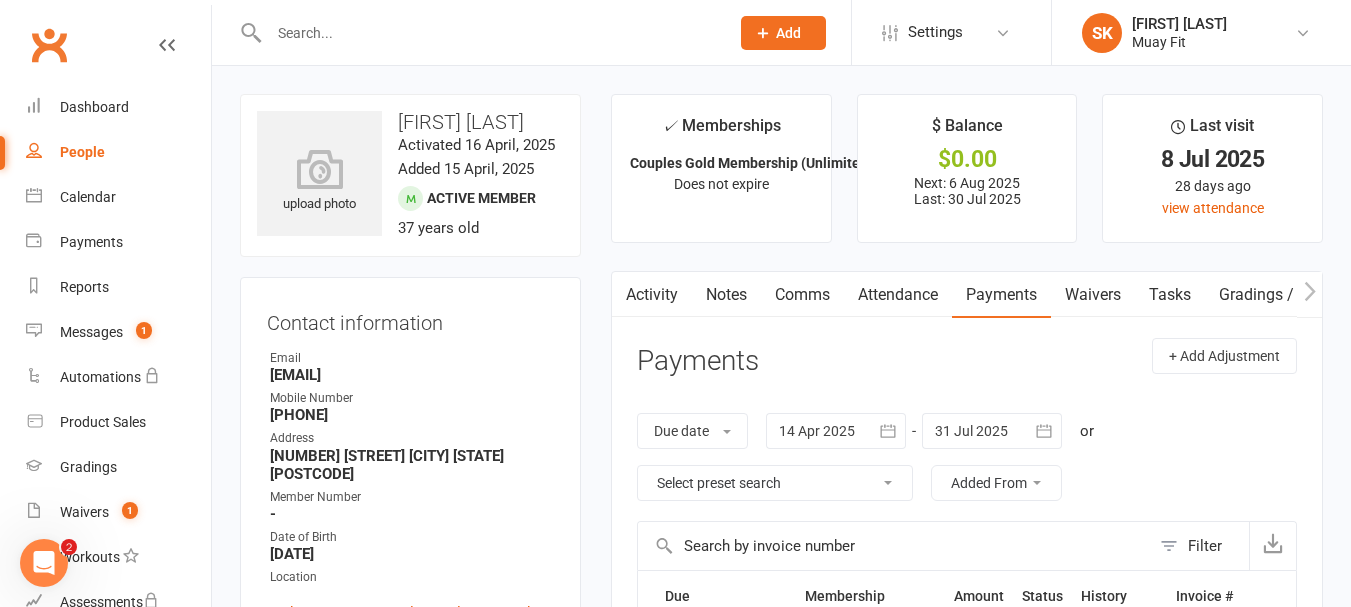 click 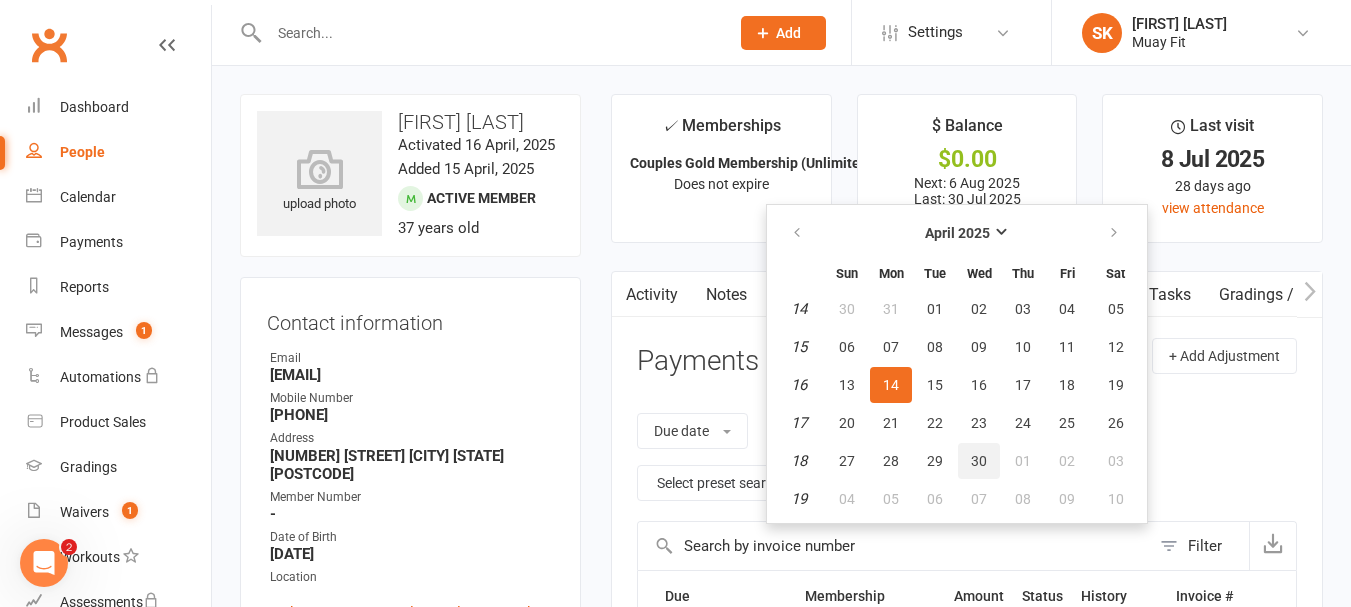 click on "30" at bounding box center (979, 461) 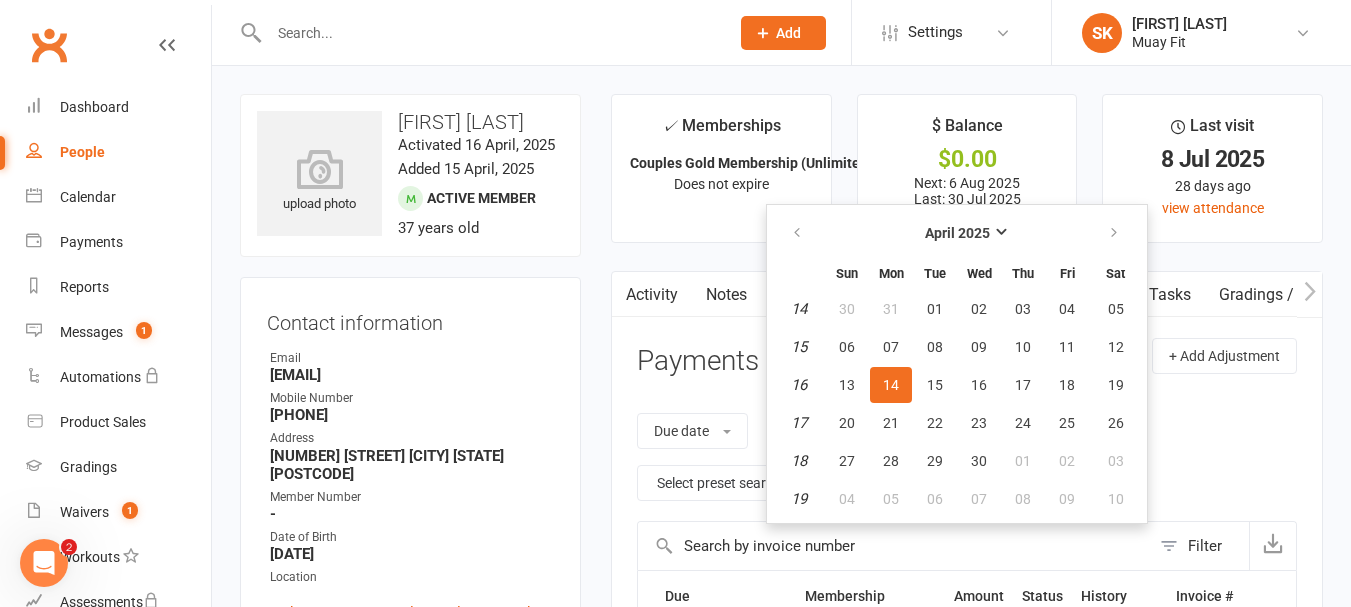type on "30 Apr 2025" 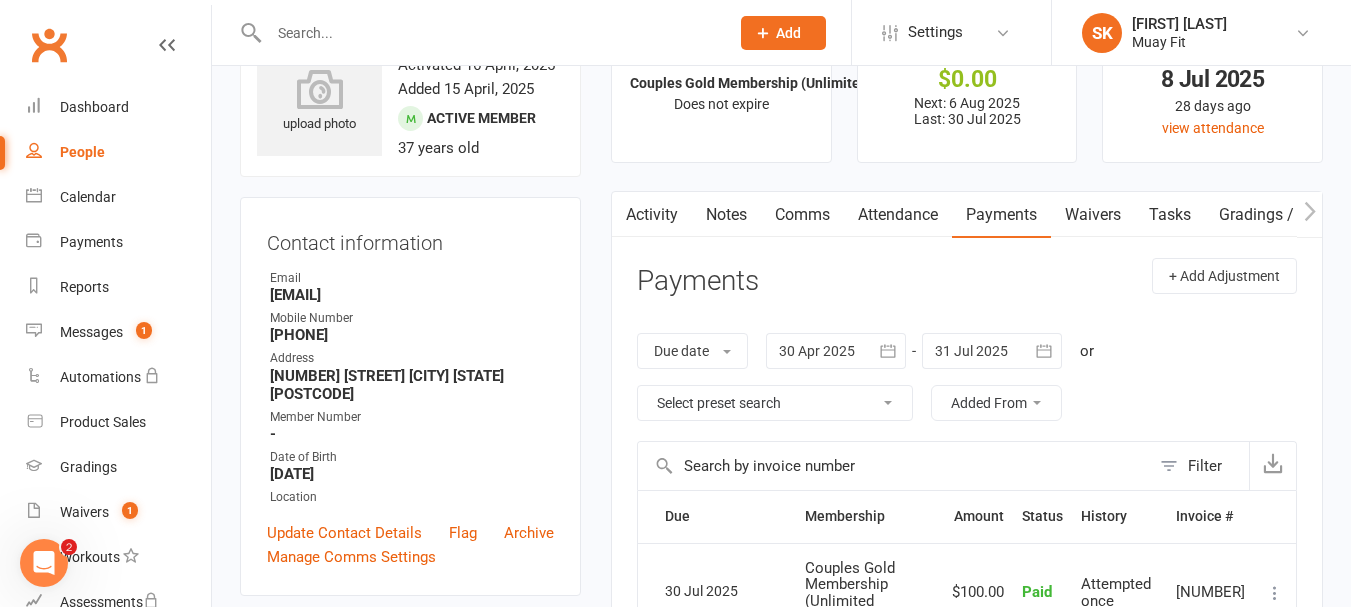 scroll, scrollTop: 0, scrollLeft: 0, axis: both 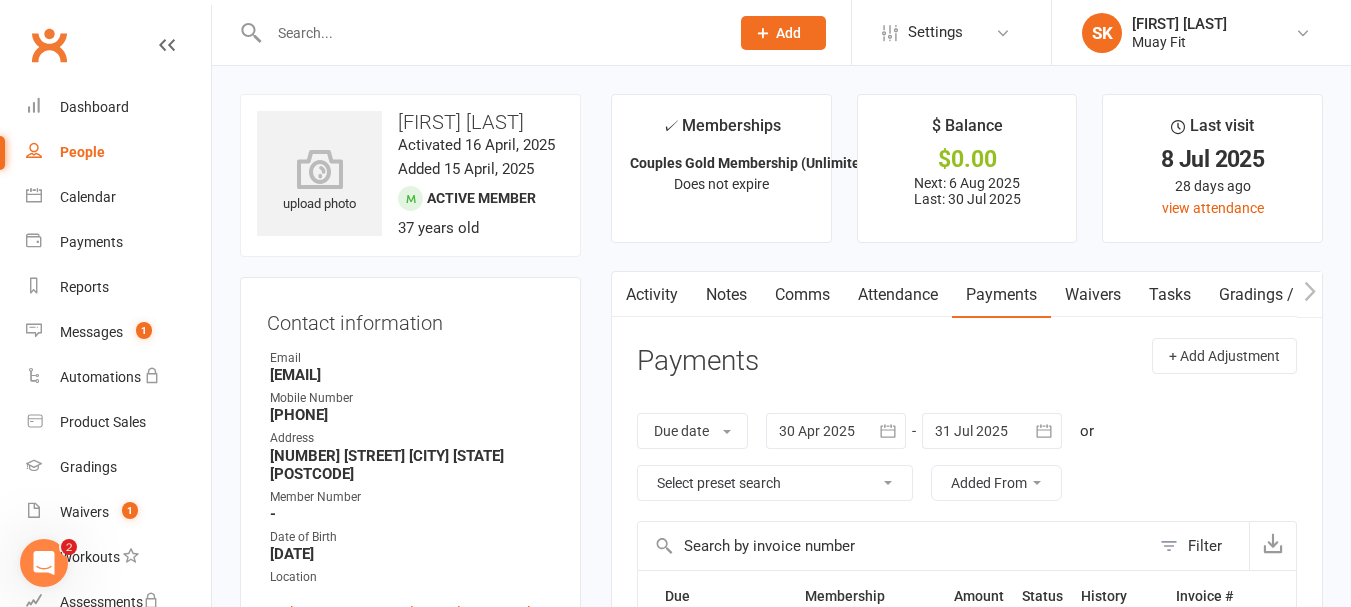 click 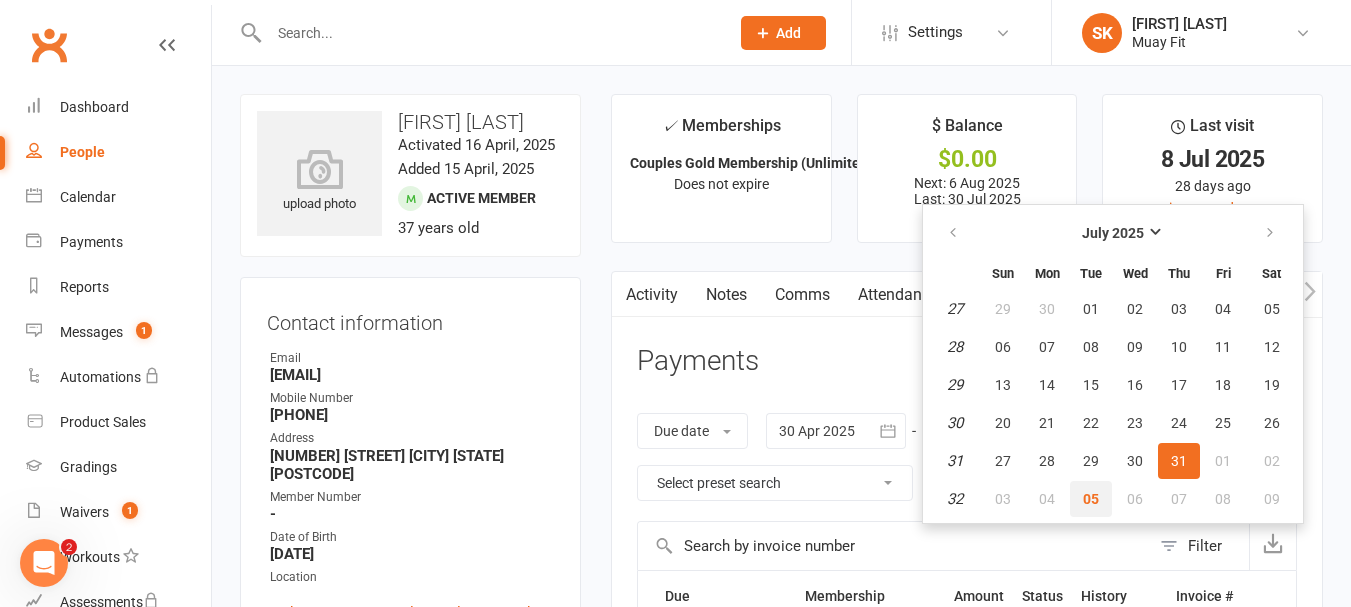 click on "05" at bounding box center (1091, 499) 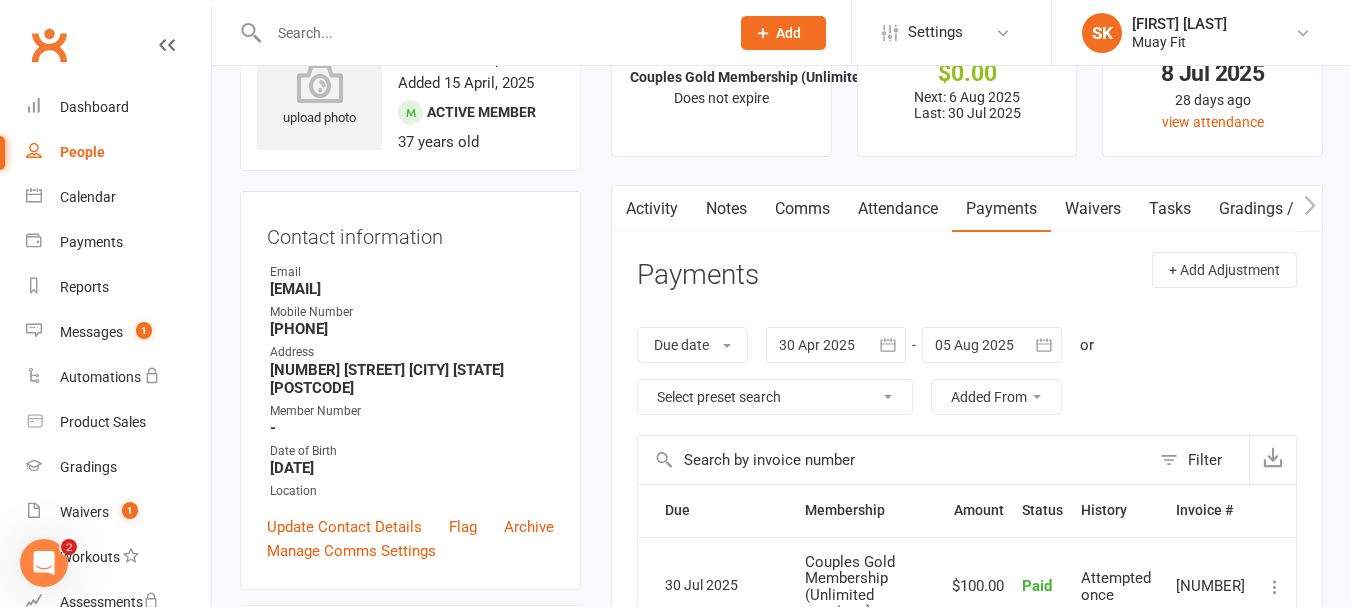 scroll, scrollTop: 0, scrollLeft: 0, axis: both 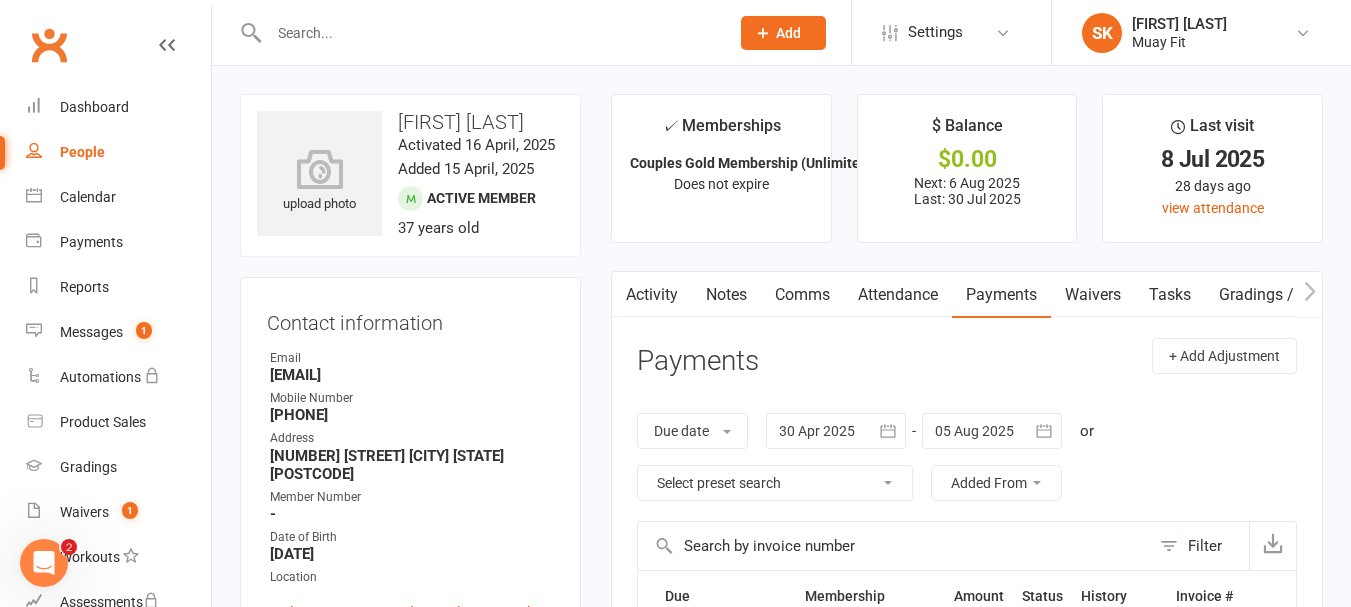 click 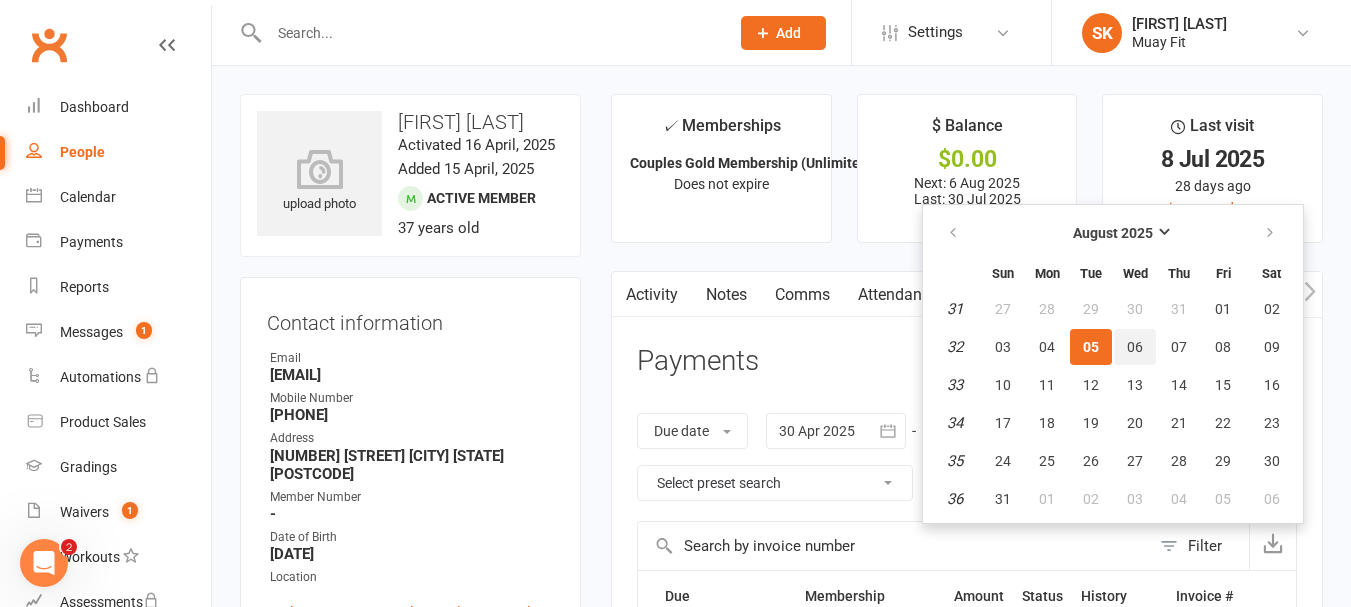 click on "06" at bounding box center [1135, 347] 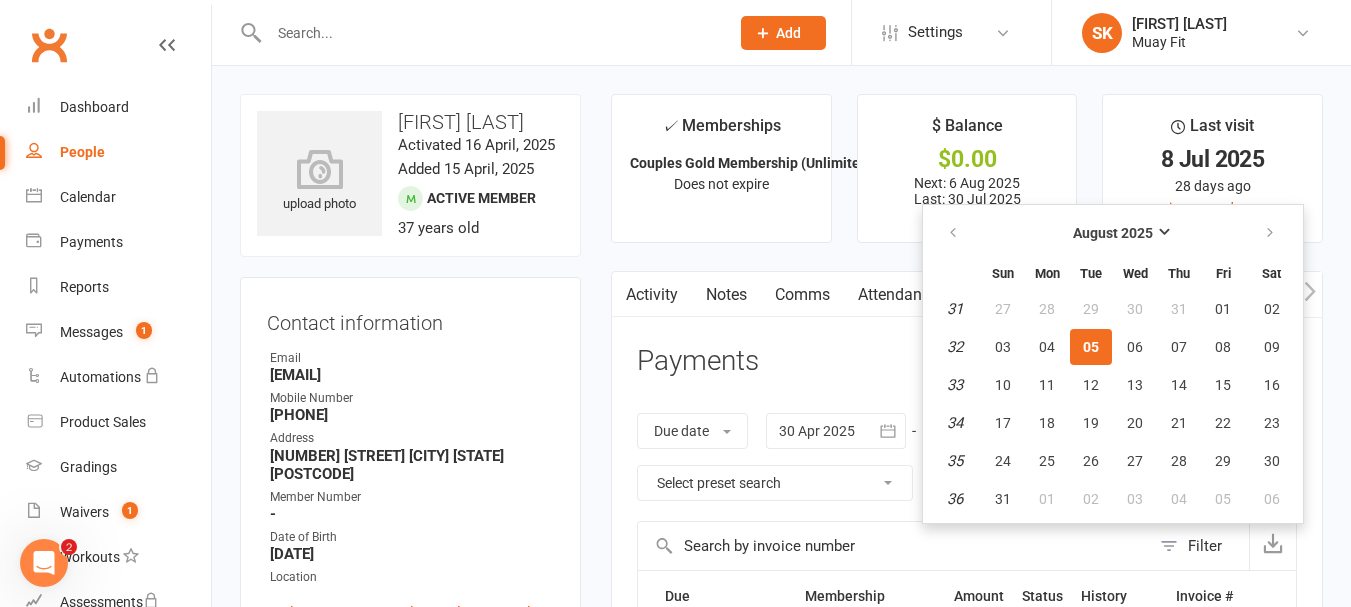 type on "06 Aug 2025" 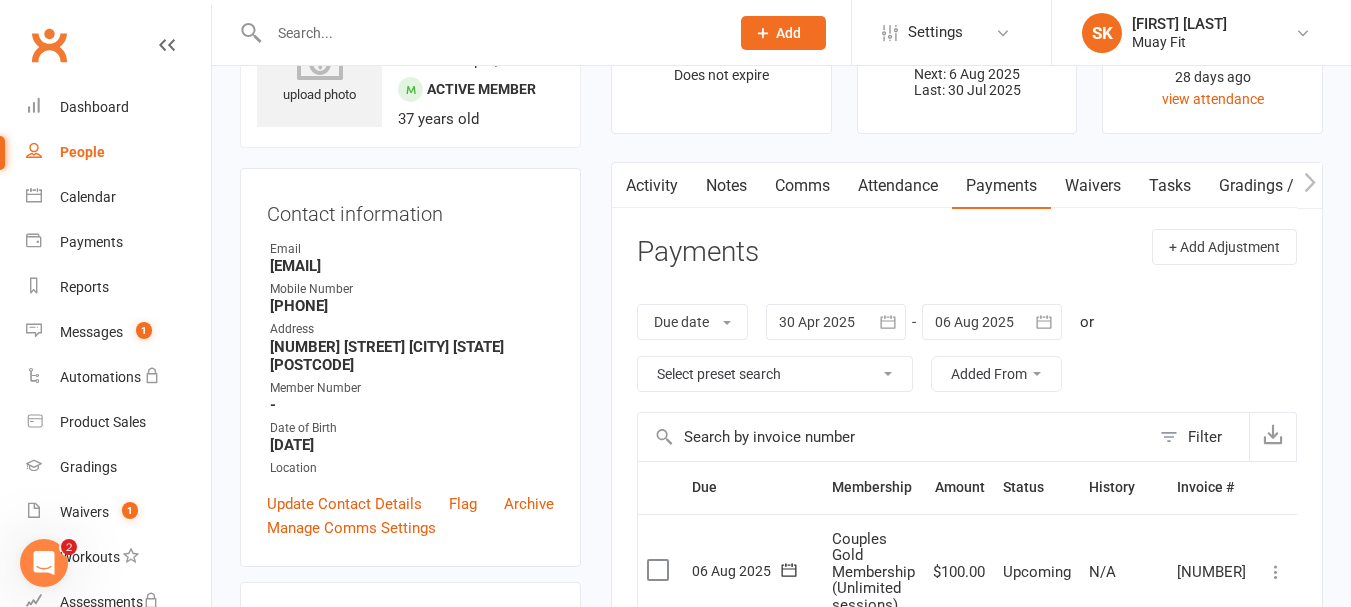 scroll, scrollTop: 0, scrollLeft: 0, axis: both 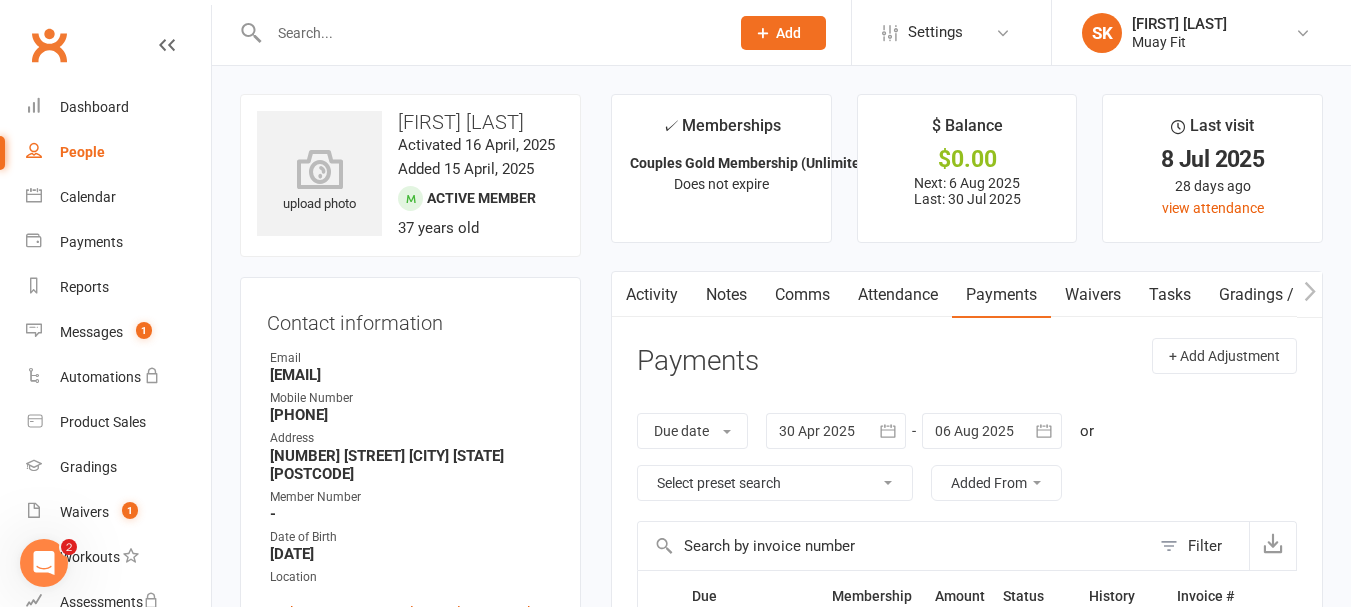 drag, startPoint x: 489, startPoint y: 377, endPoint x: 403, endPoint y: 359, distance: 87.86353 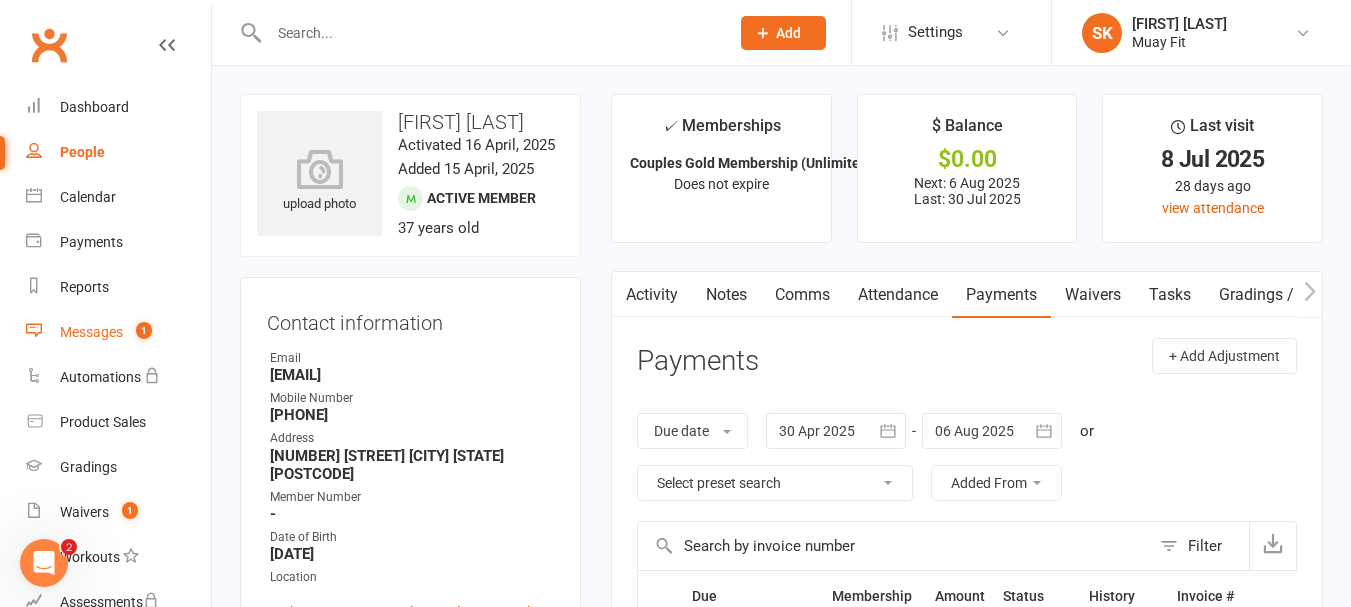 click on "Messages" at bounding box center (91, 332) 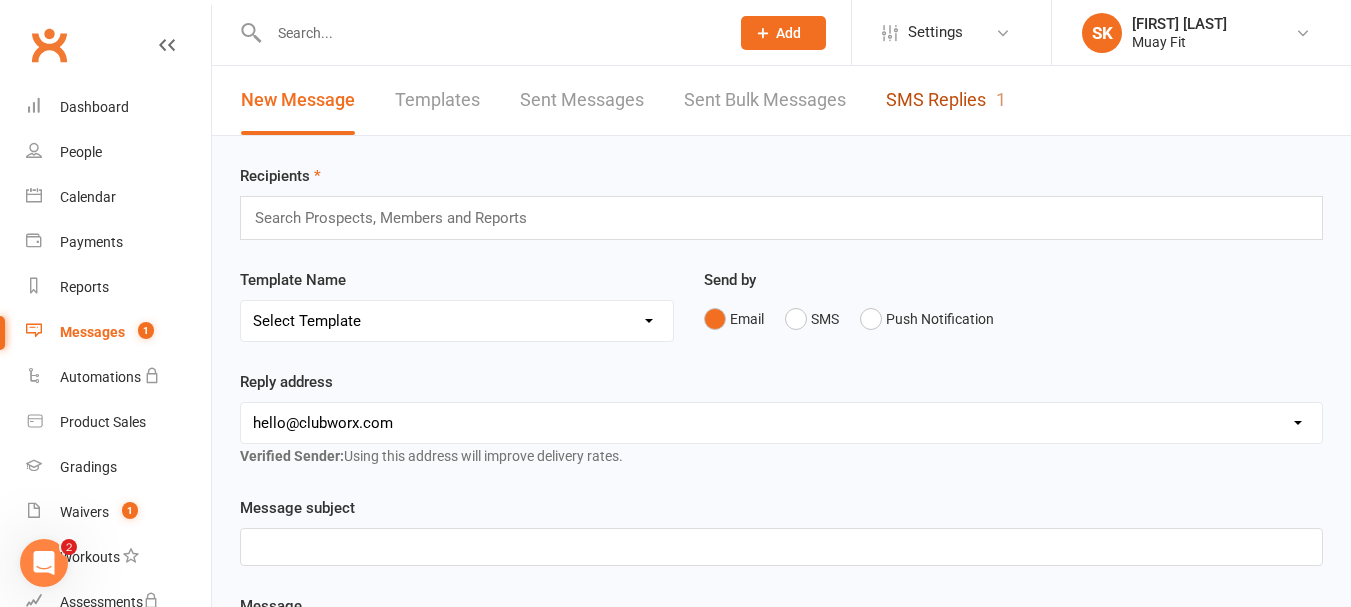 click on "SMS Replies  1" at bounding box center [946, 100] 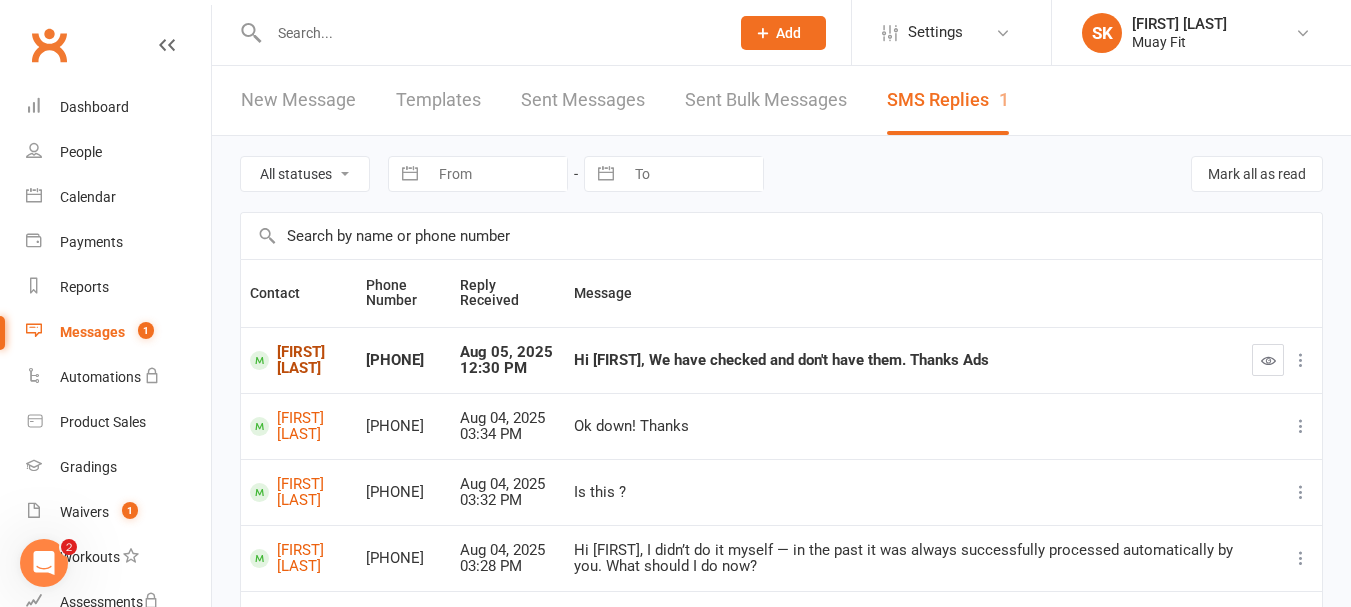 click on "[FIRST] [LAST]" at bounding box center (299, 360) 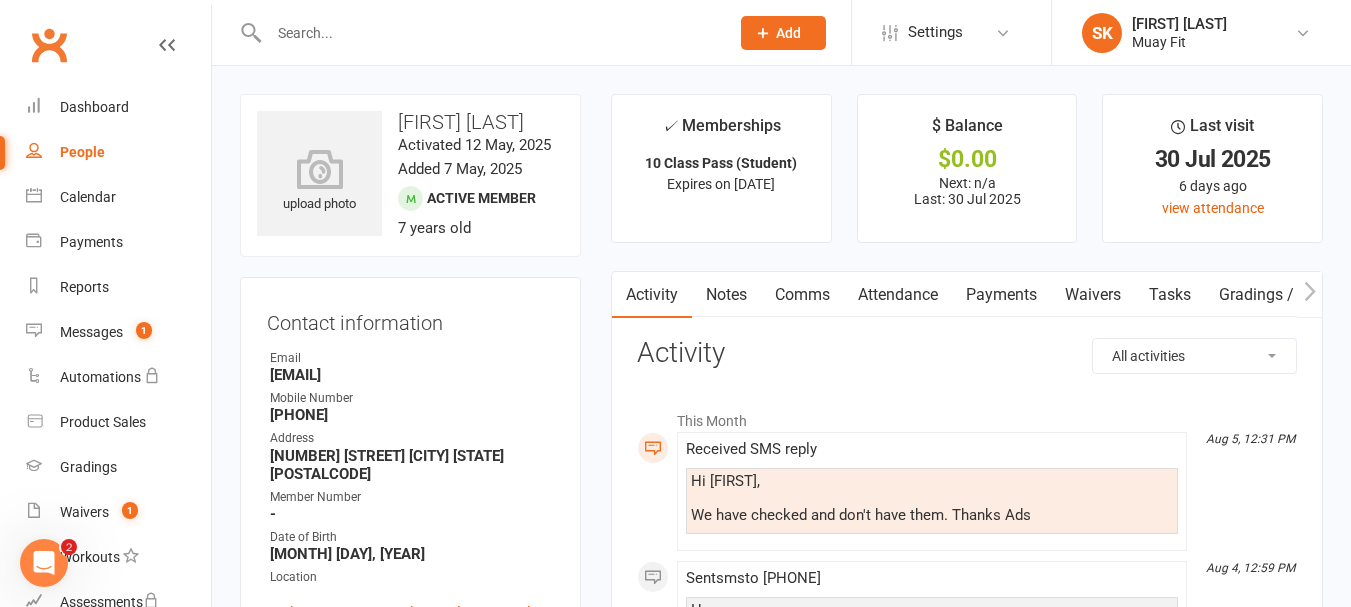 click on "Comms" at bounding box center [802, 295] 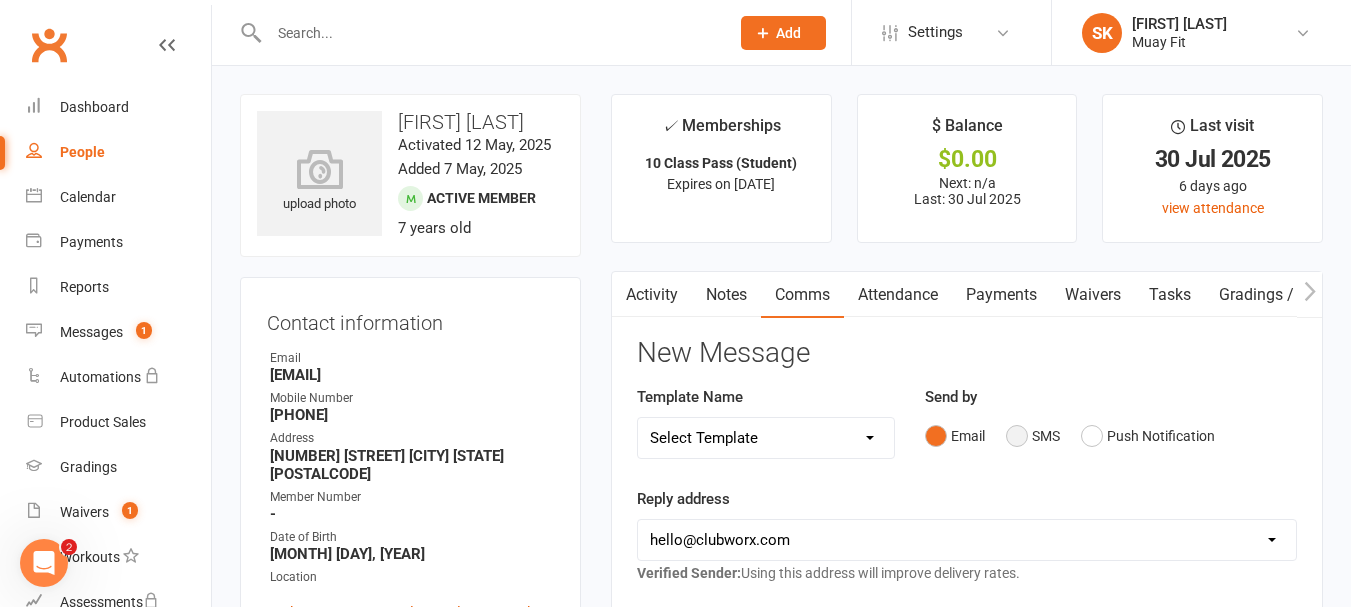click on "SMS" at bounding box center (1033, 436) 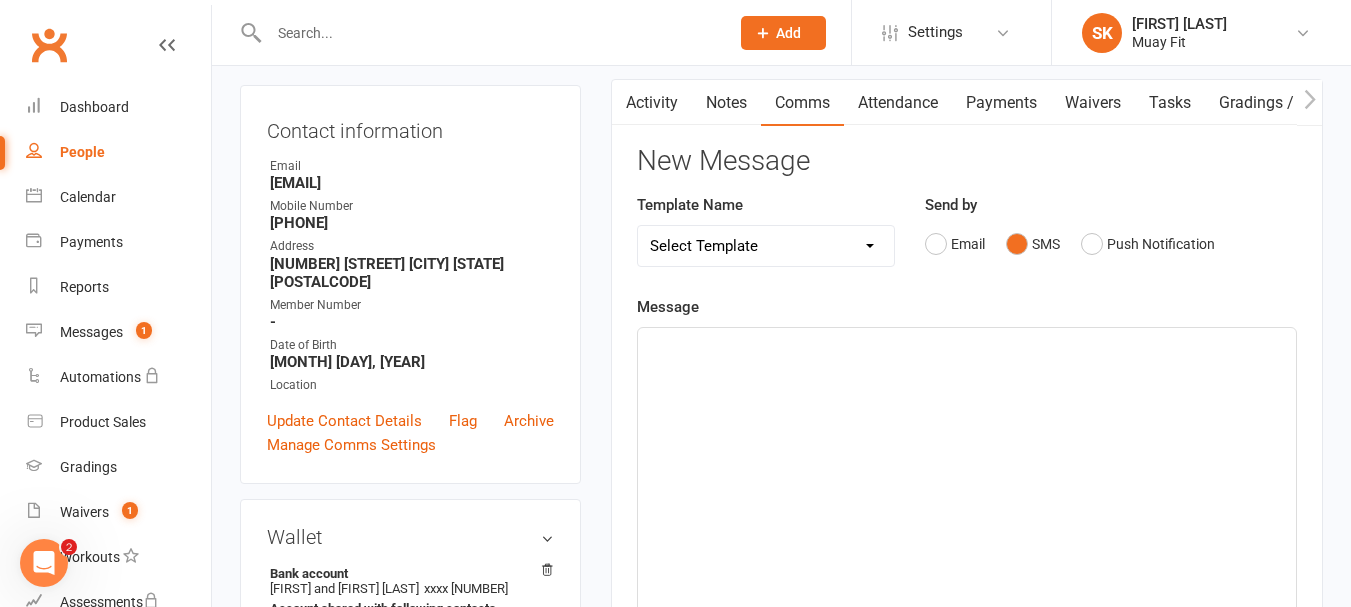 scroll, scrollTop: 195, scrollLeft: 0, axis: vertical 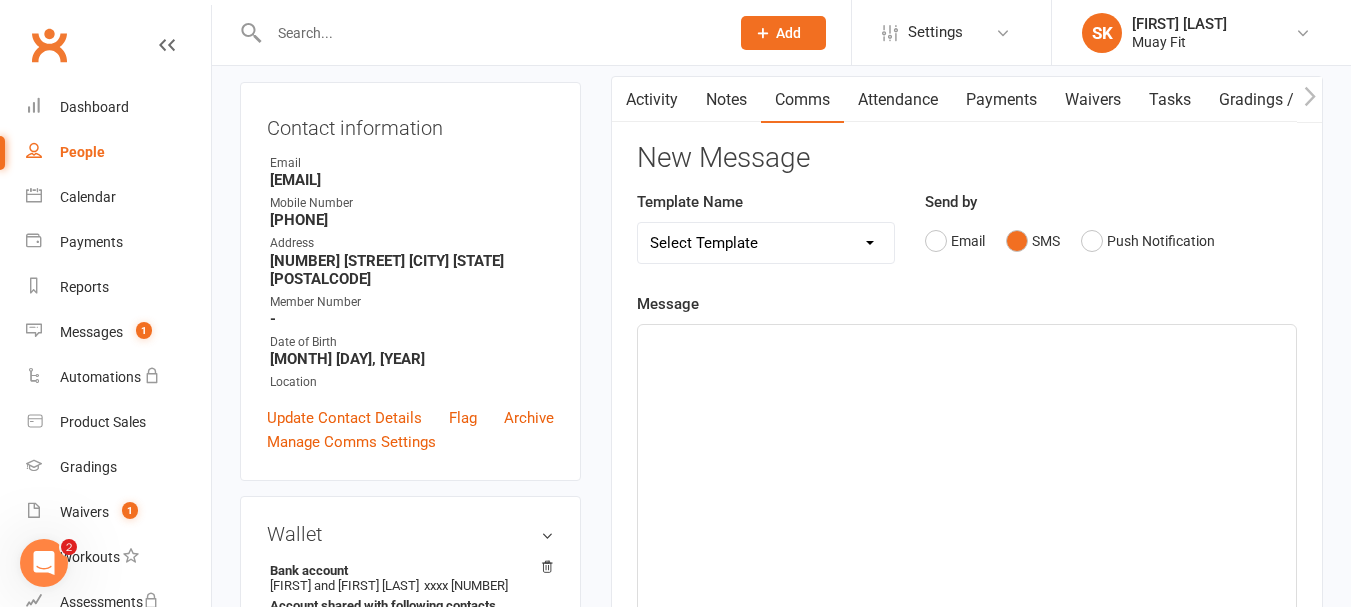 click on "﻿" 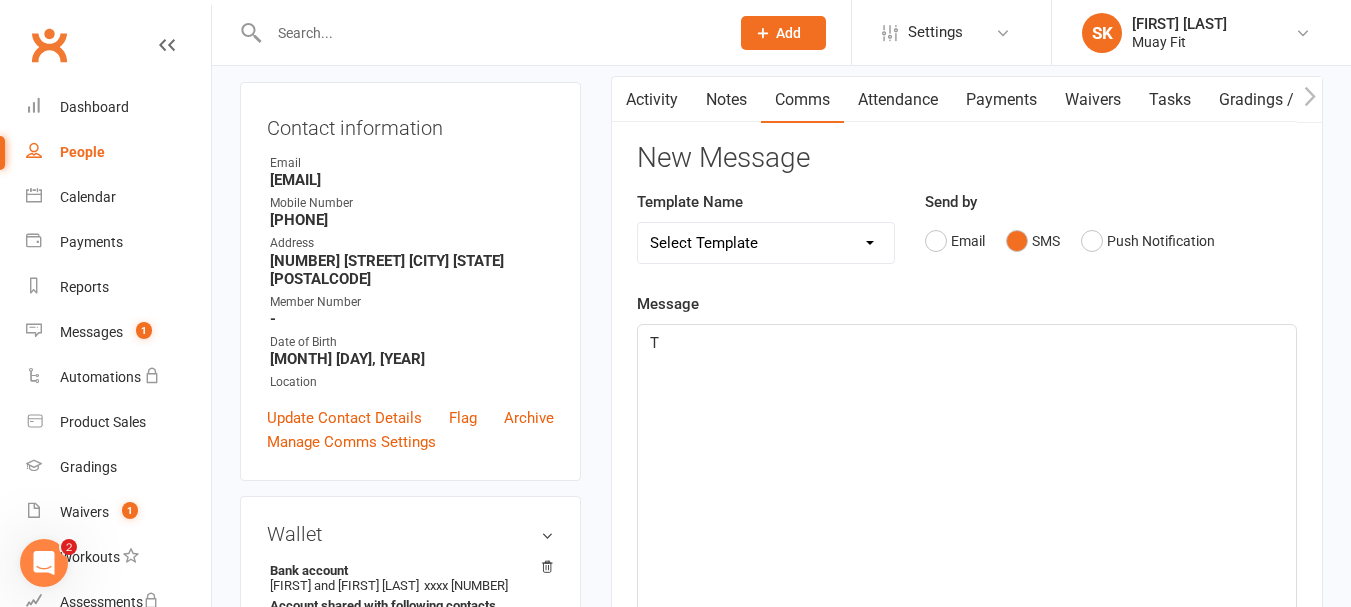 type 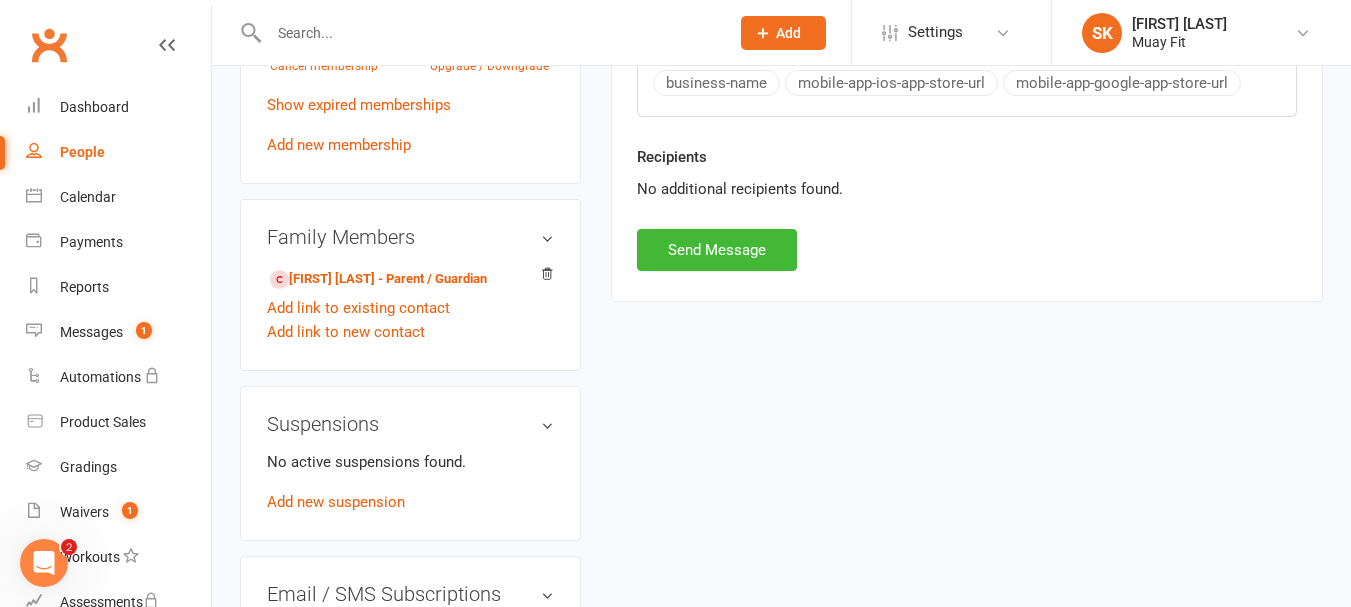 scroll, scrollTop: 973, scrollLeft: 0, axis: vertical 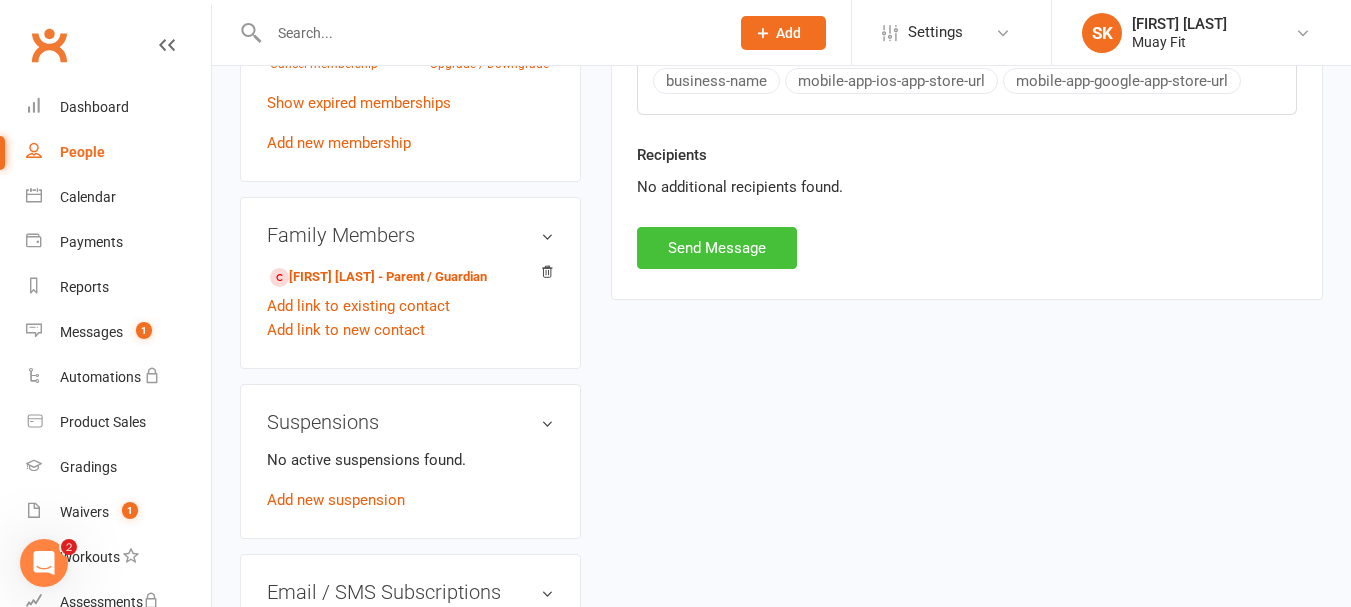 click on "Send Message" at bounding box center (717, 248) 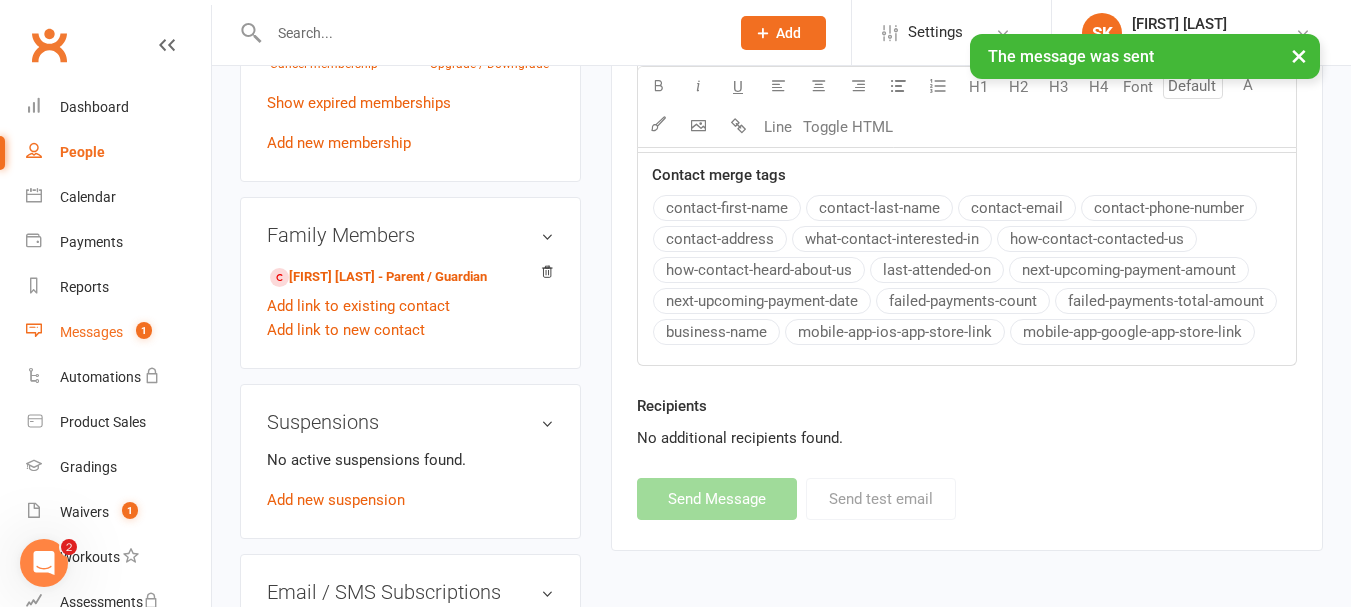 click on "Messages" at bounding box center [91, 332] 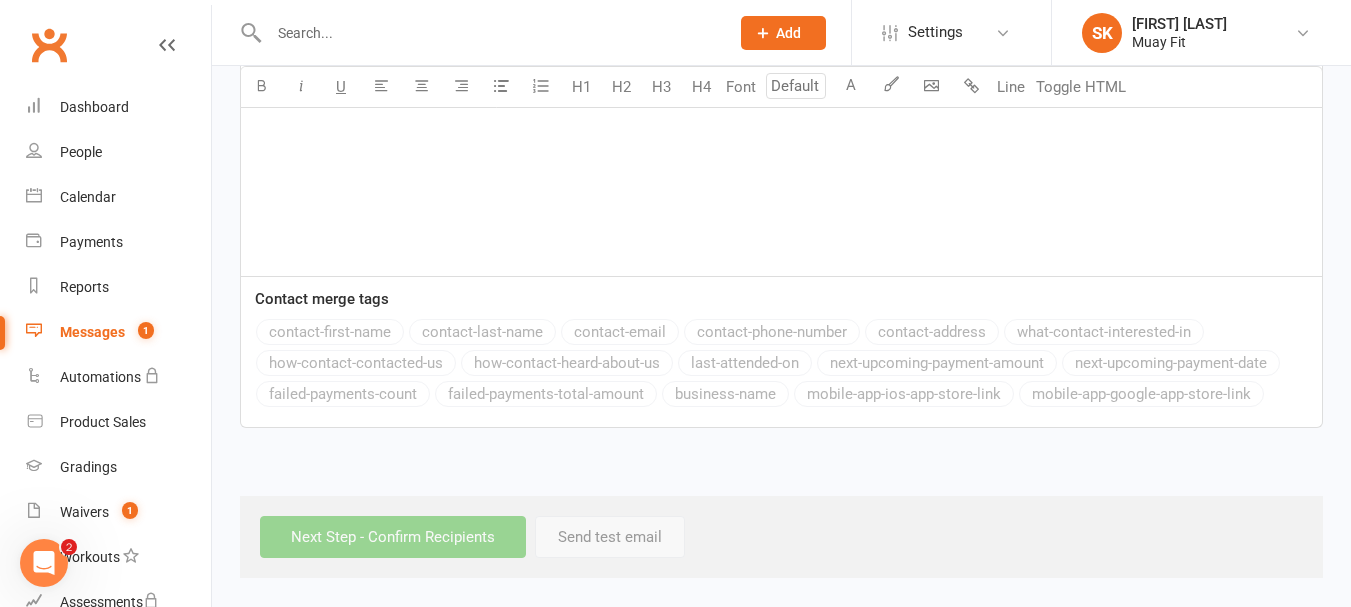 scroll, scrollTop: 0, scrollLeft: 0, axis: both 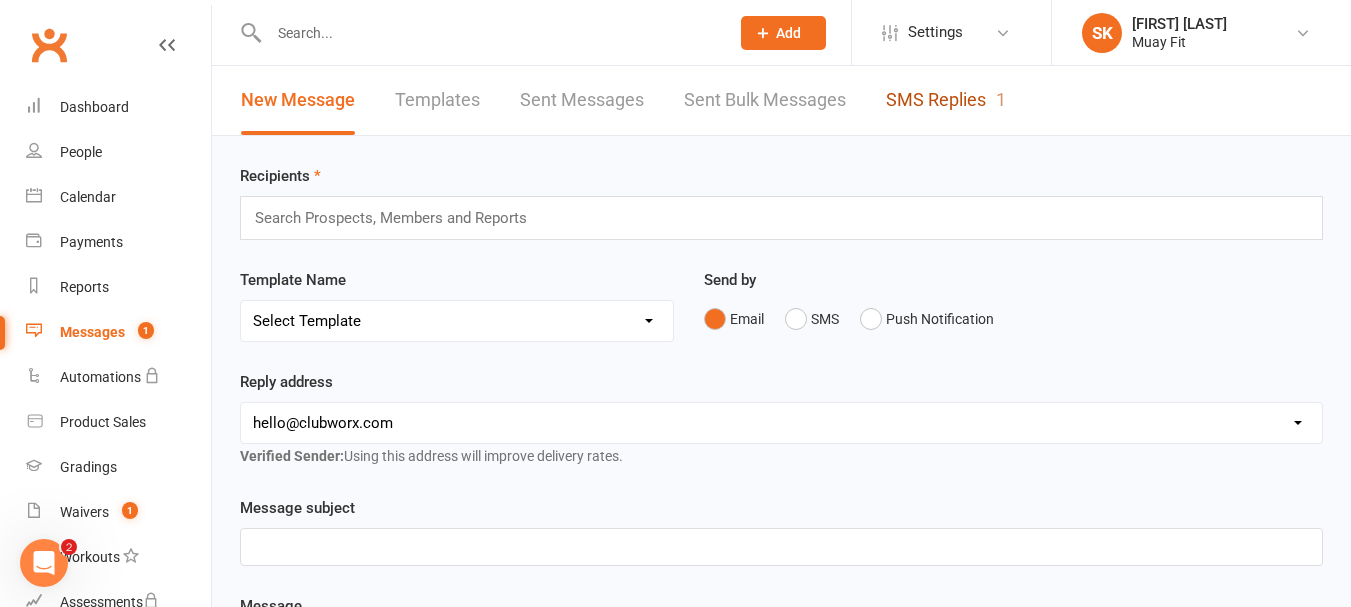 click on "SMS Replies  1" at bounding box center (946, 100) 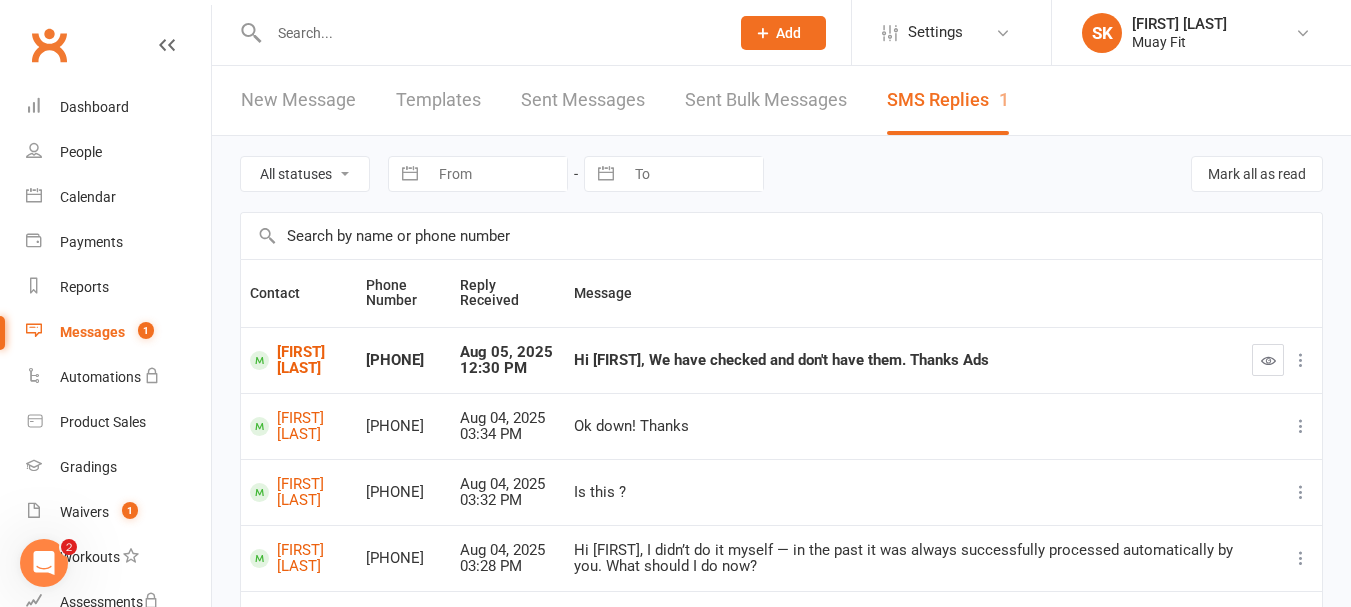click at bounding box center [1268, 360] 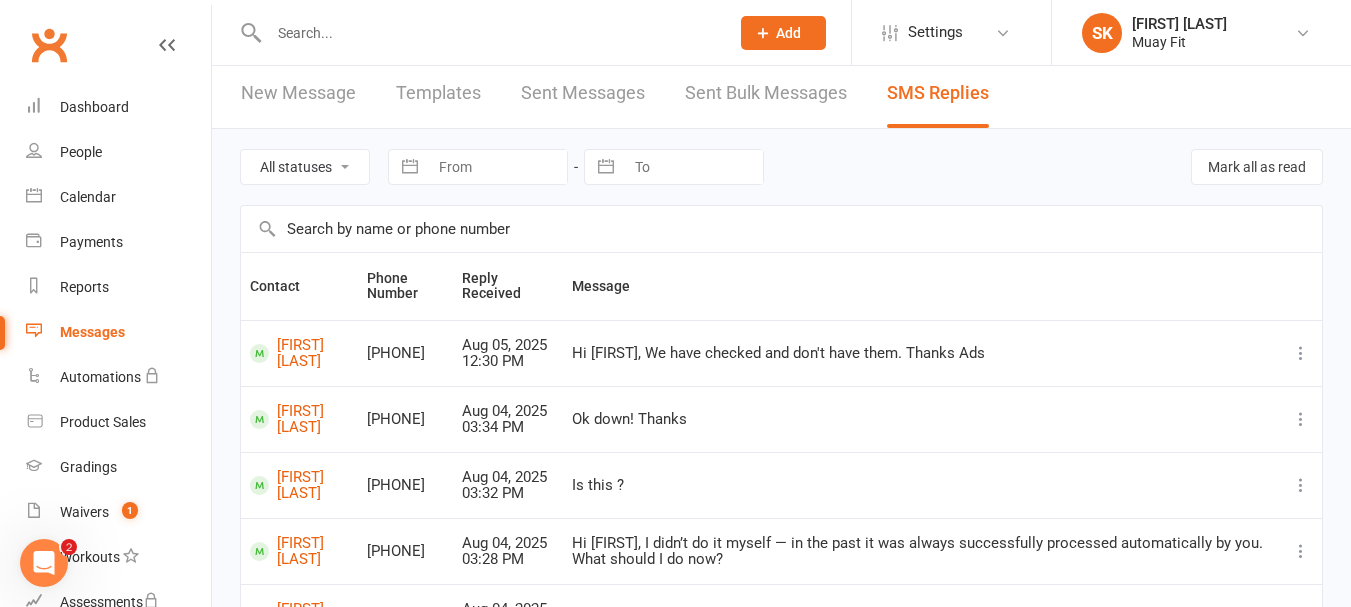 scroll, scrollTop: 0, scrollLeft: 0, axis: both 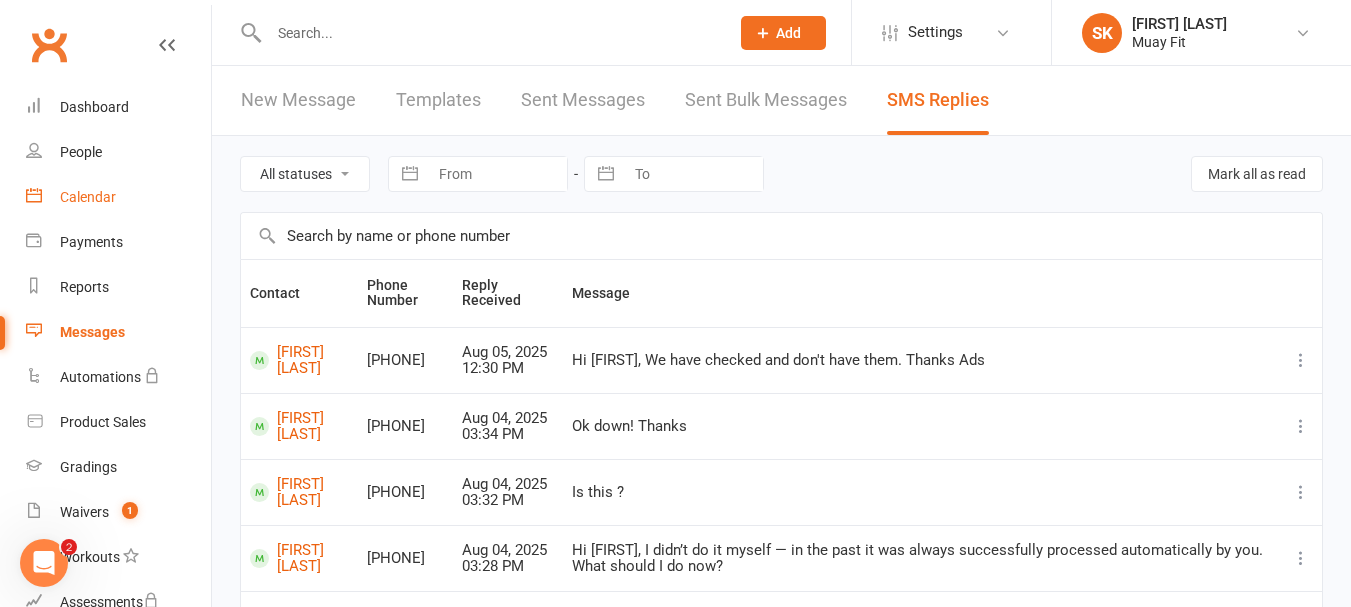 click on "Calendar" at bounding box center [88, 197] 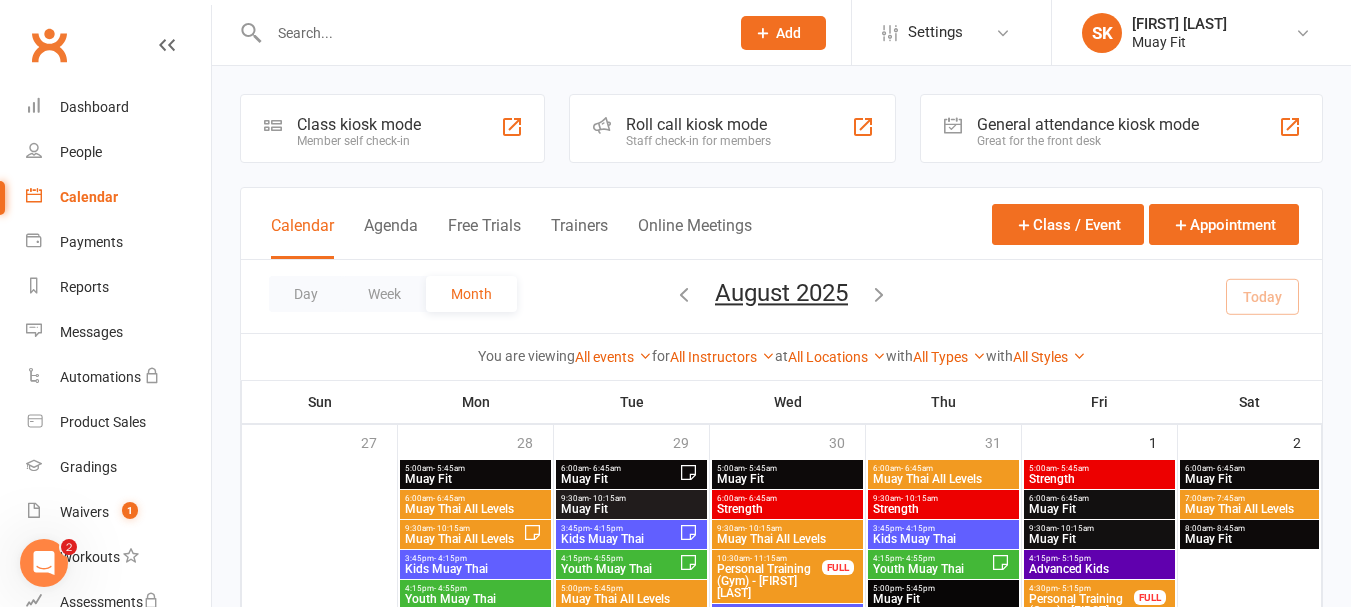 click on "Day" at bounding box center (306, 294) 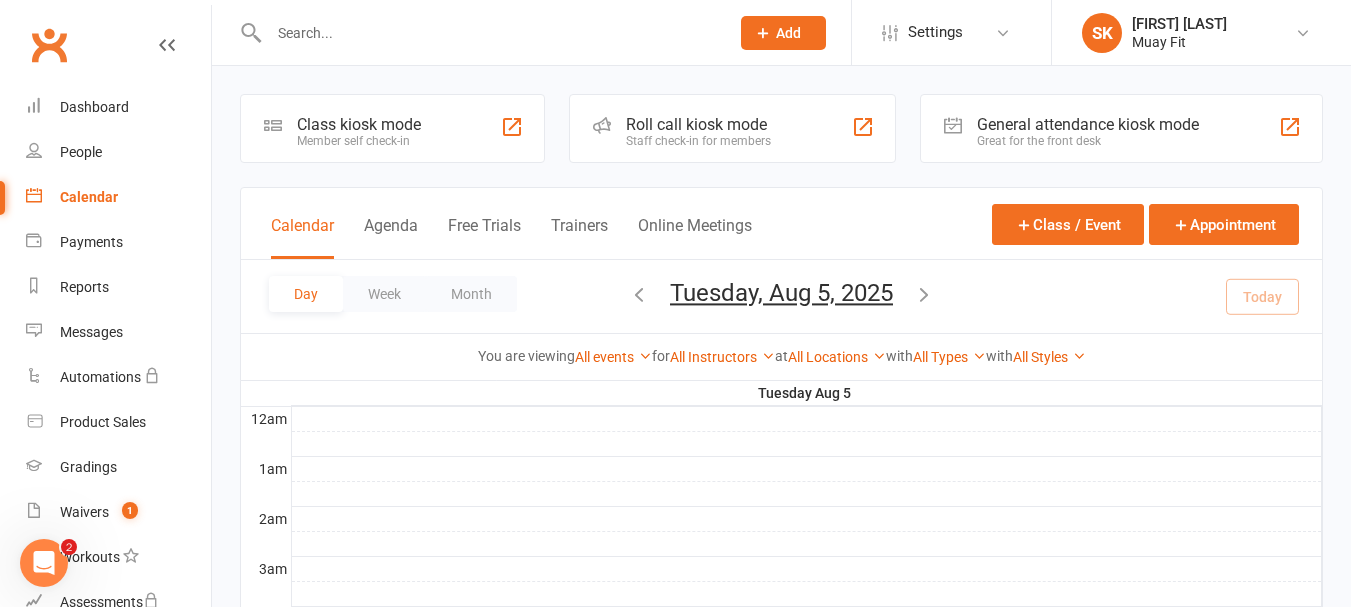 scroll, scrollTop: 0, scrollLeft: 0, axis: both 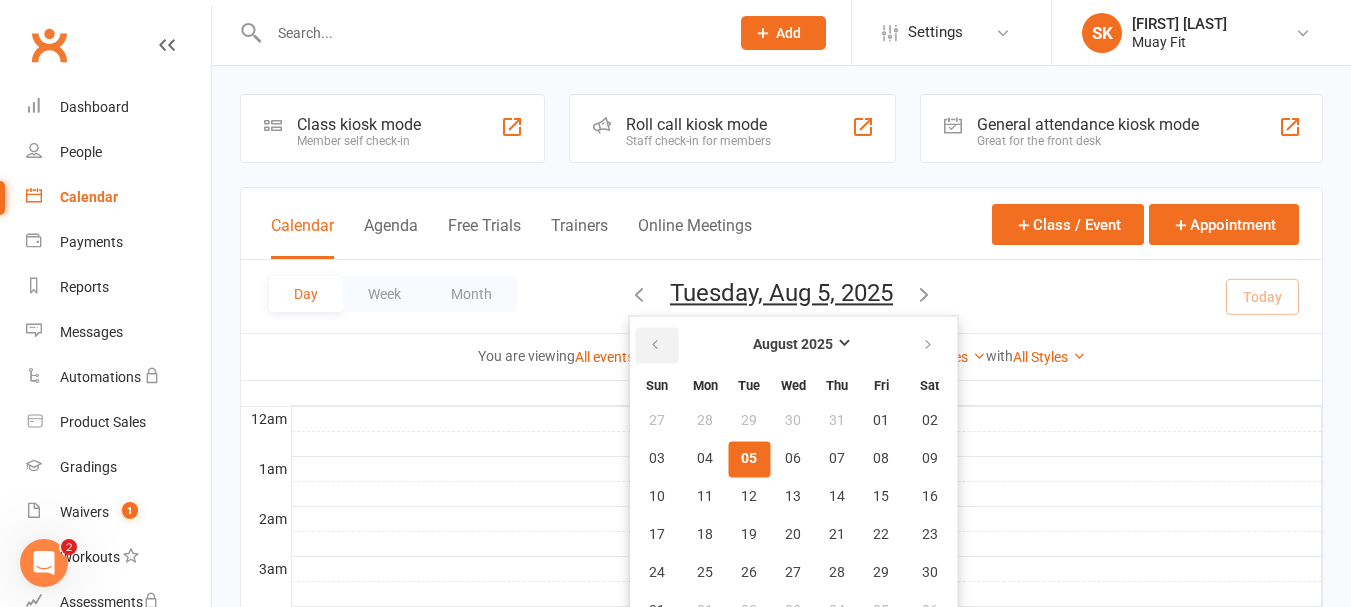 click at bounding box center [655, 345] 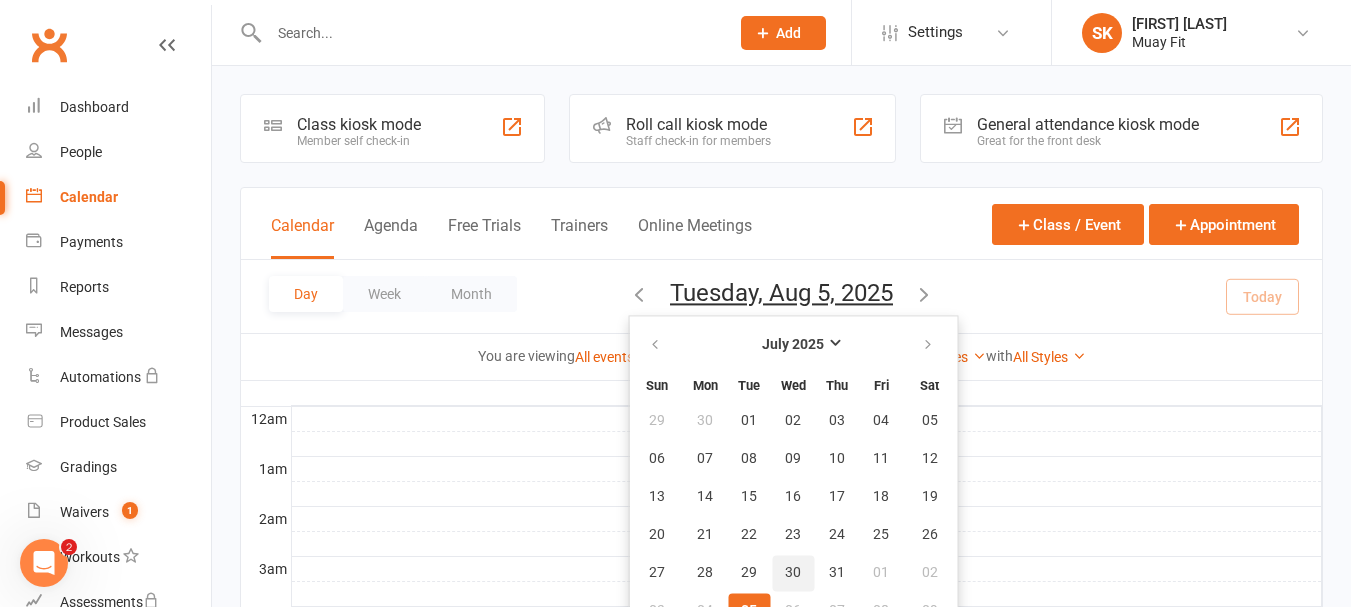 click on "30" at bounding box center [793, 573] 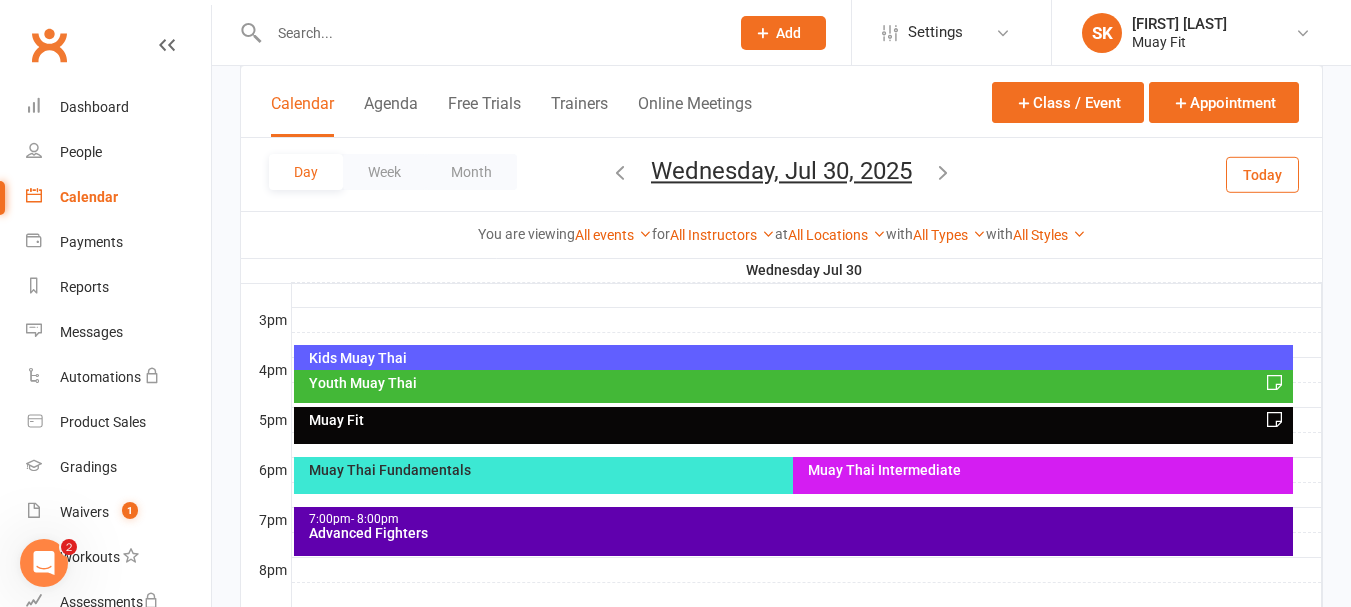 scroll, scrollTop: 834, scrollLeft: 0, axis: vertical 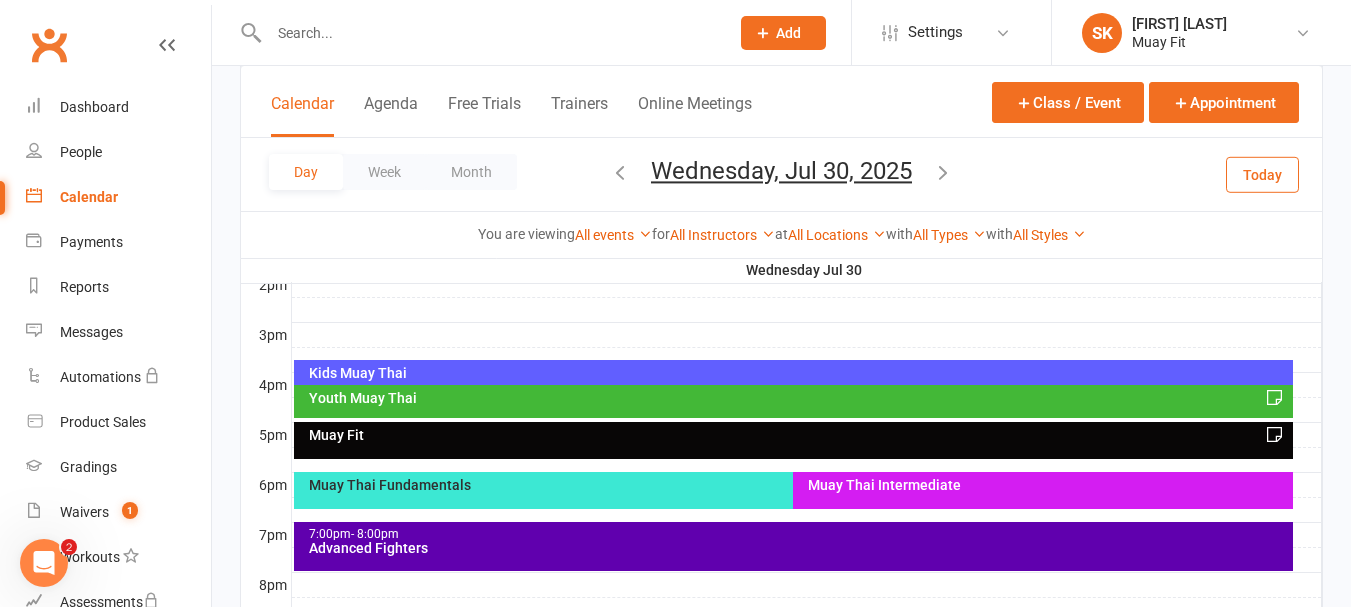 click on "Kids Muay Thai" at bounding box center [799, 373] 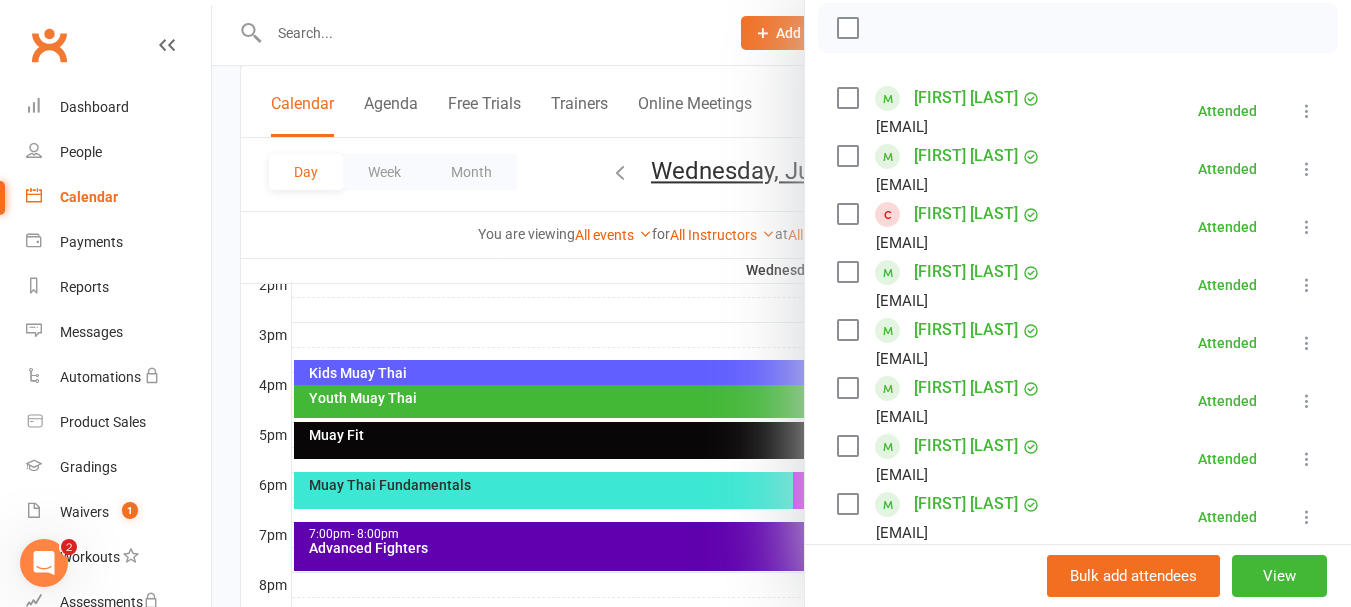 scroll, scrollTop: 0, scrollLeft: 0, axis: both 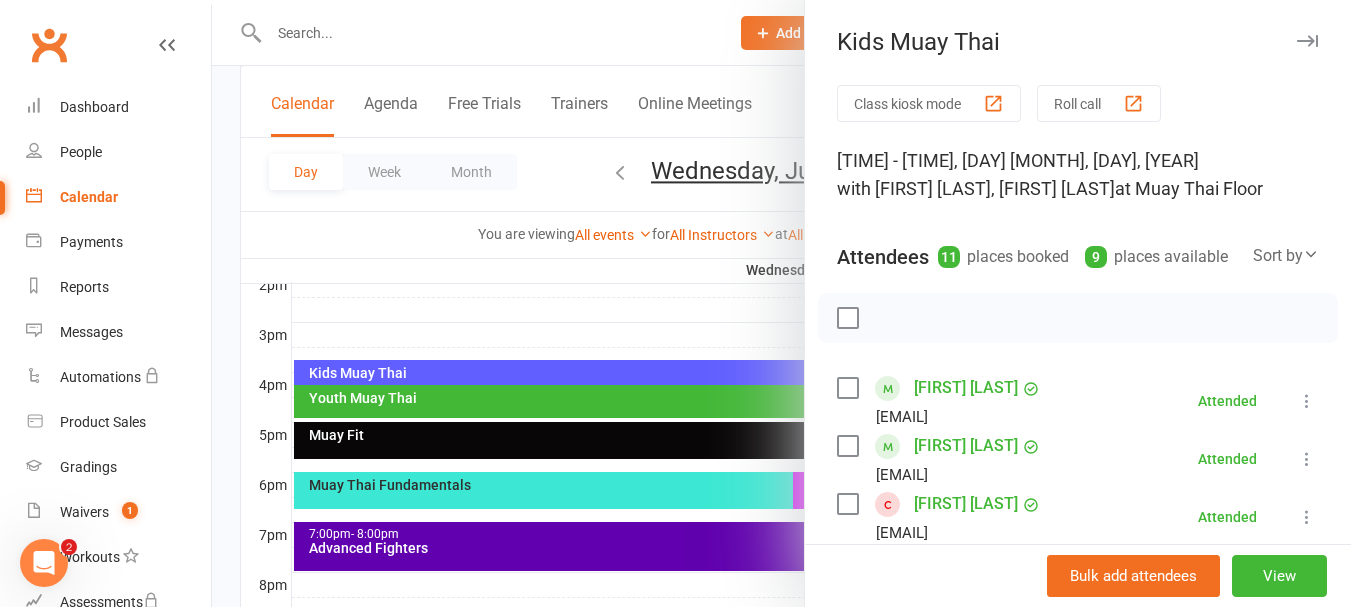 click at bounding box center (1307, 41) 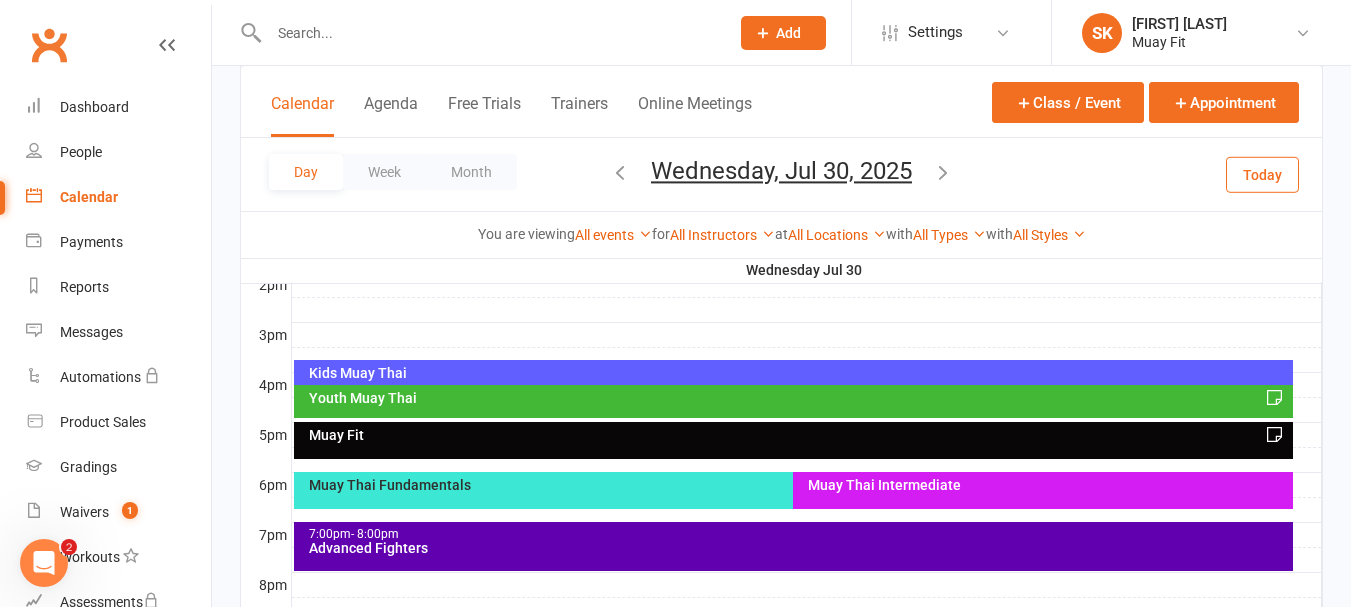 click on "Wednesday, Jul 30, 2025" at bounding box center (781, 171) 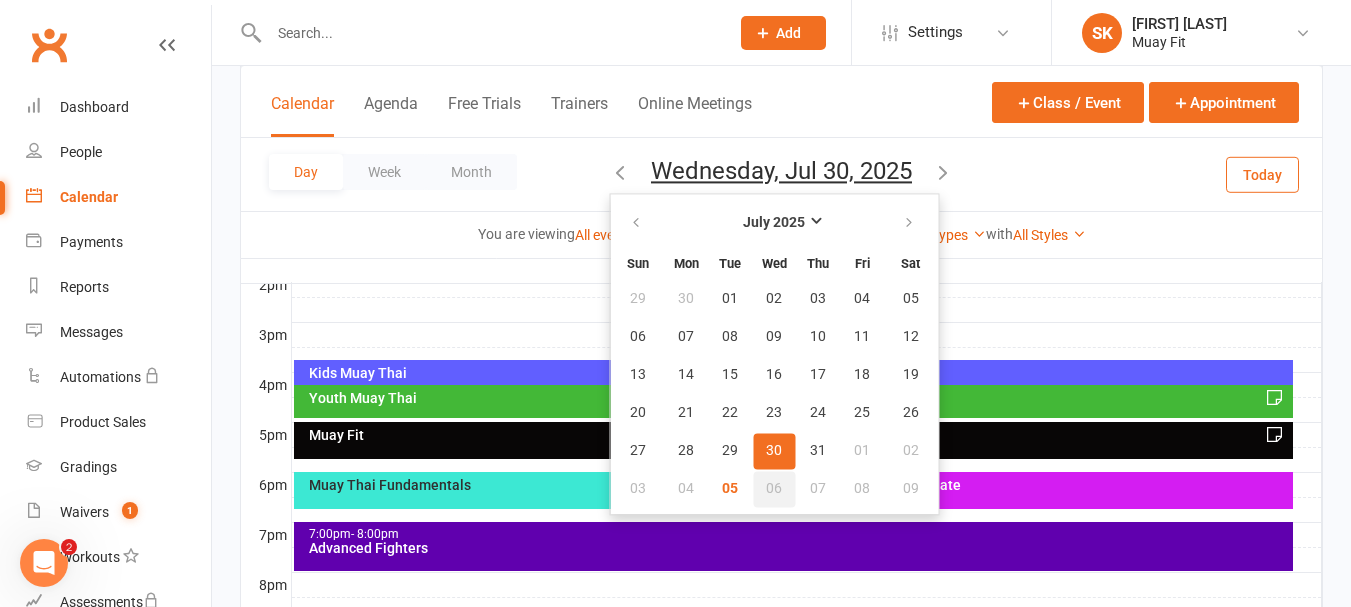 click on "06" at bounding box center [774, 489] 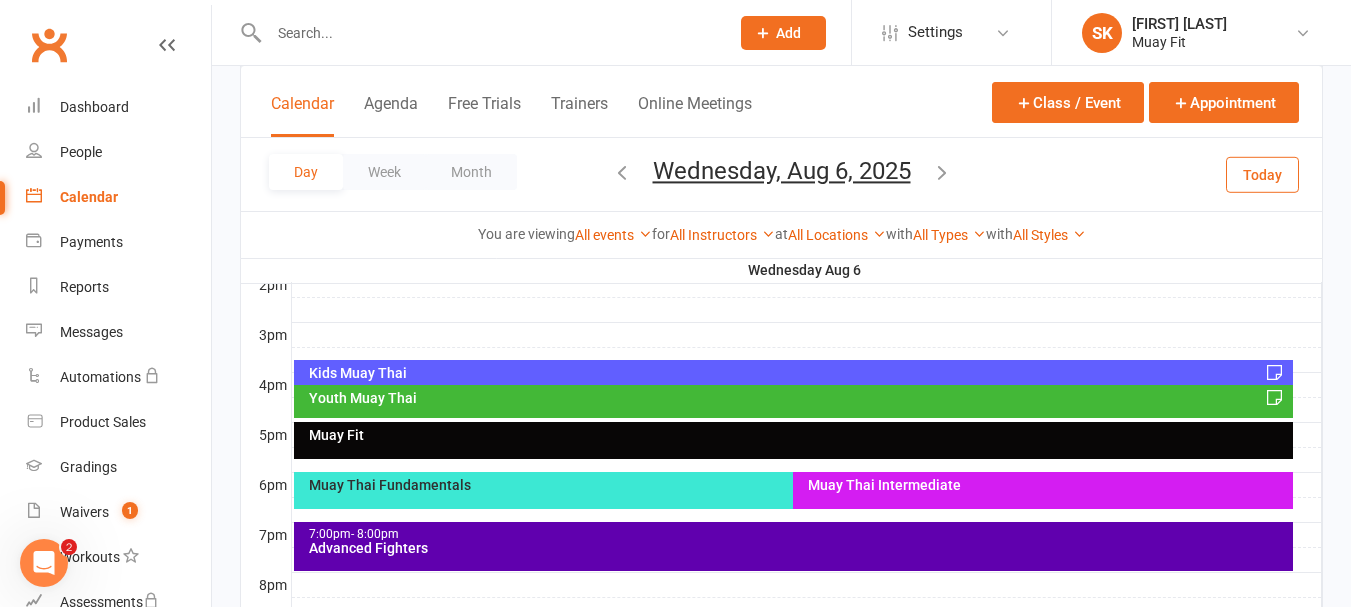 click on "Kids Muay Thai" at bounding box center [799, 373] 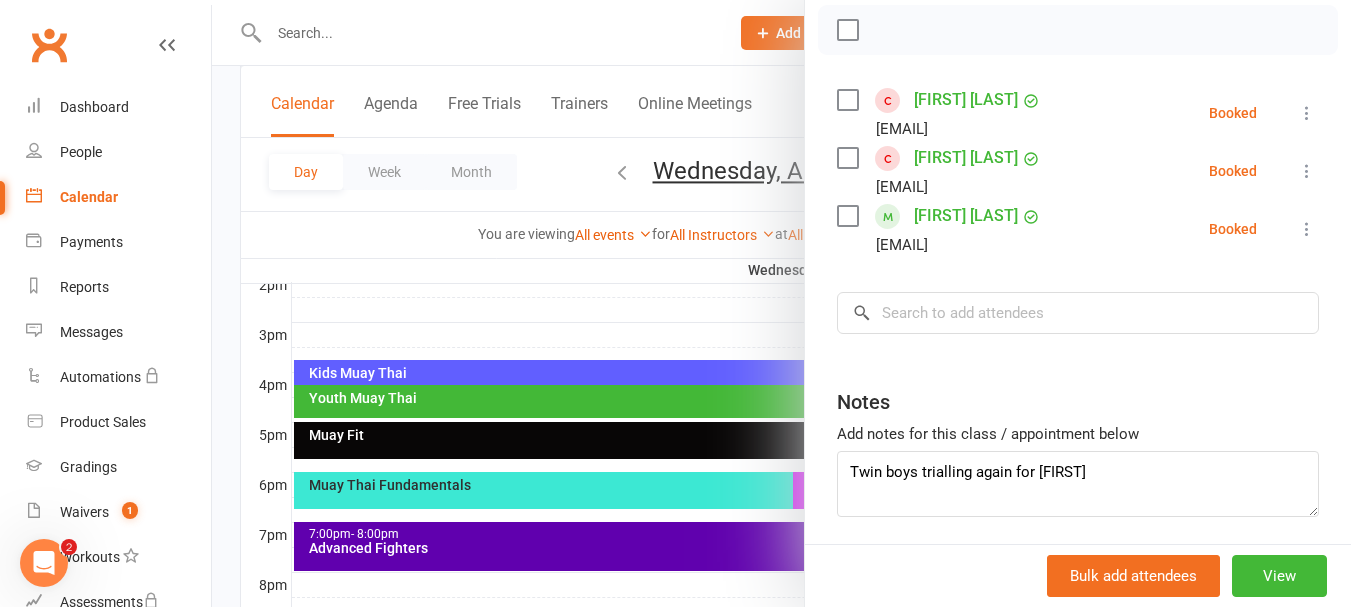 scroll, scrollTop: 387, scrollLeft: 0, axis: vertical 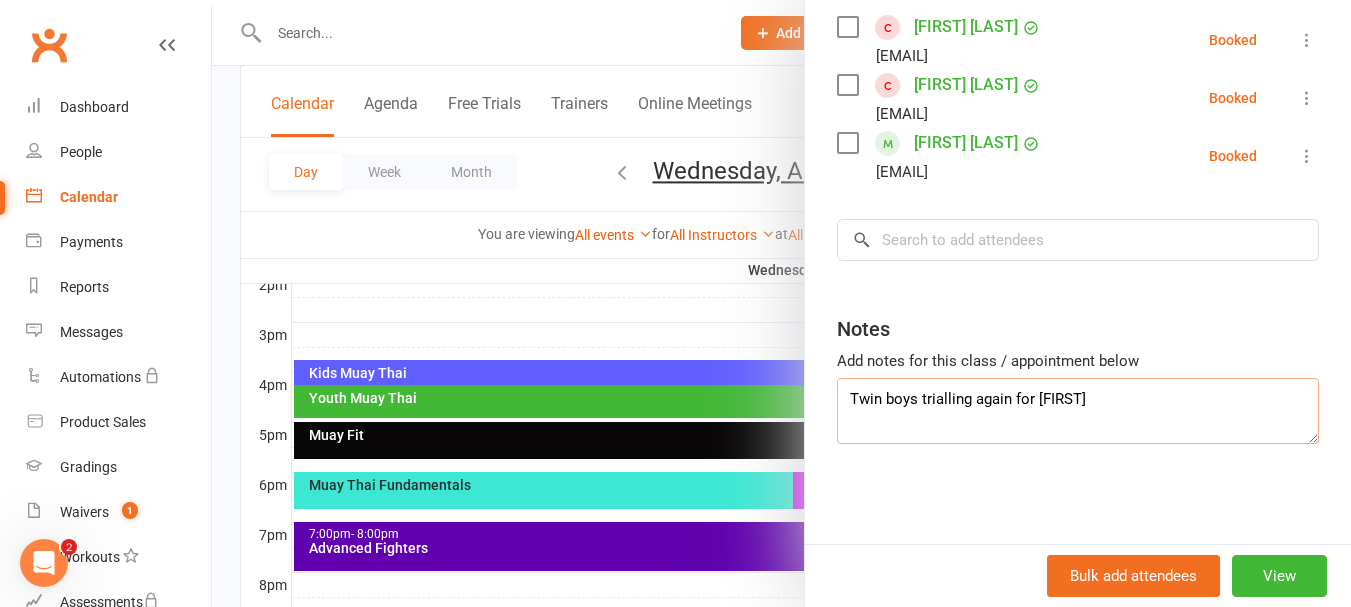 click on "Twin boys trialling again for [FIRST]" at bounding box center (1078, 411) 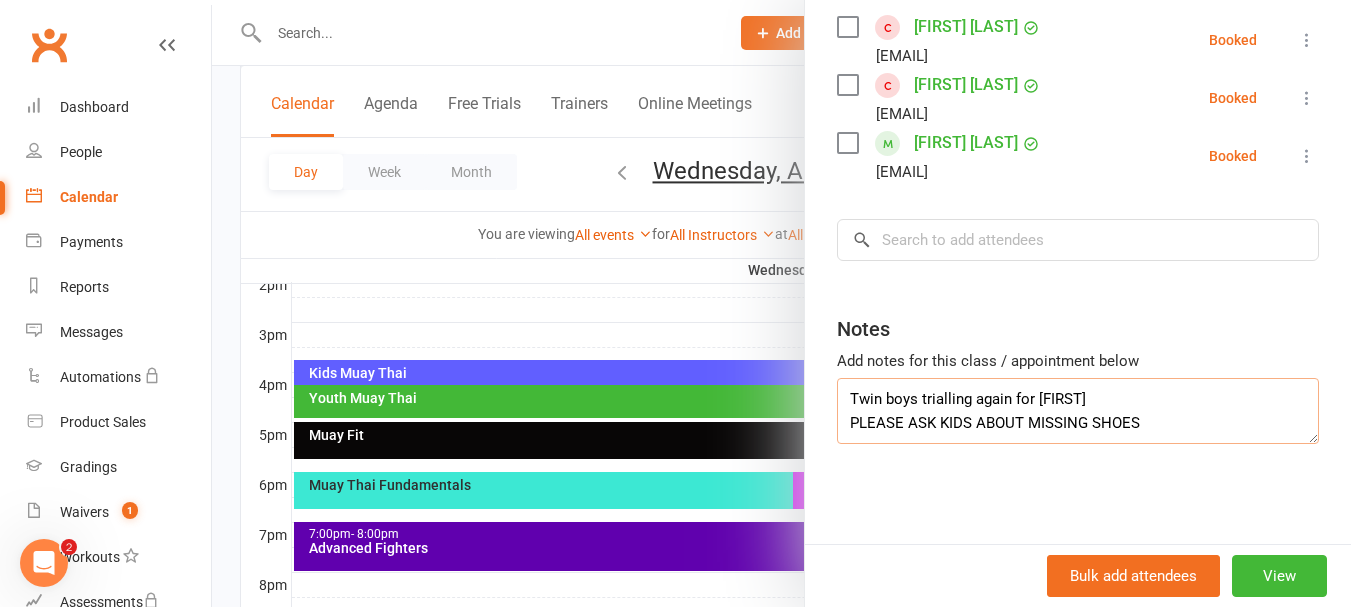 click on "Twin boys trialling again for [FIRST]
PLEASE ASK KIDS ABOUT MISSING SHOES" at bounding box center [1078, 411] 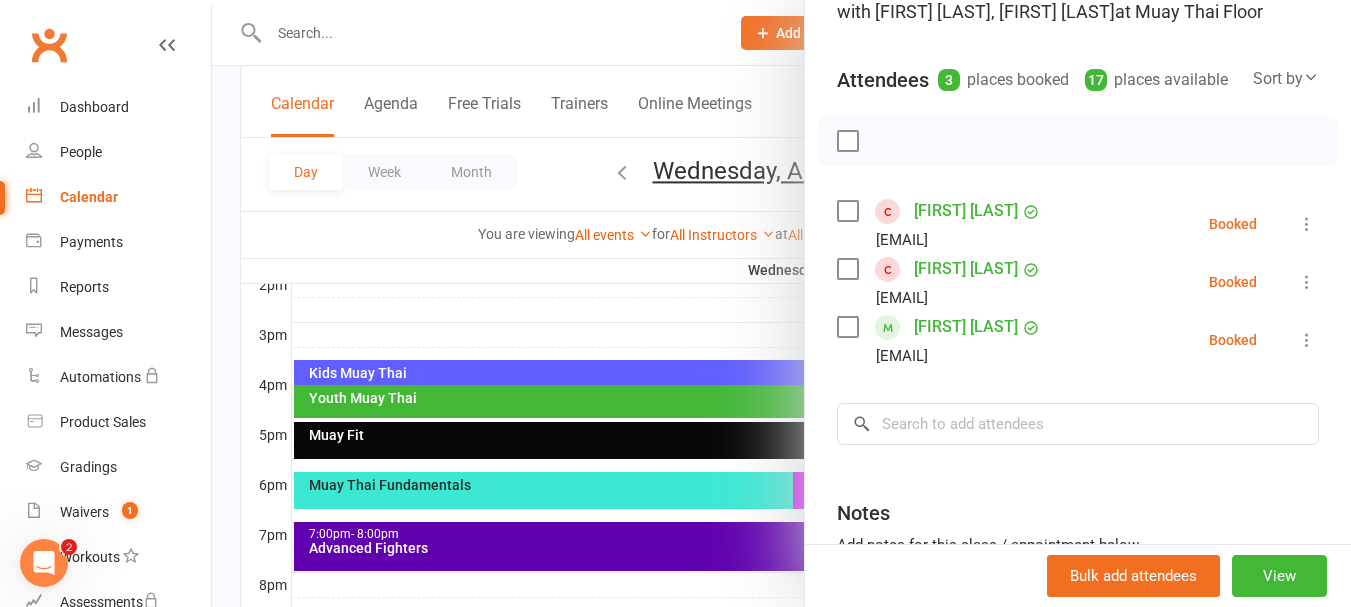 scroll, scrollTop: 0, scrollLeft: 0, axis: both 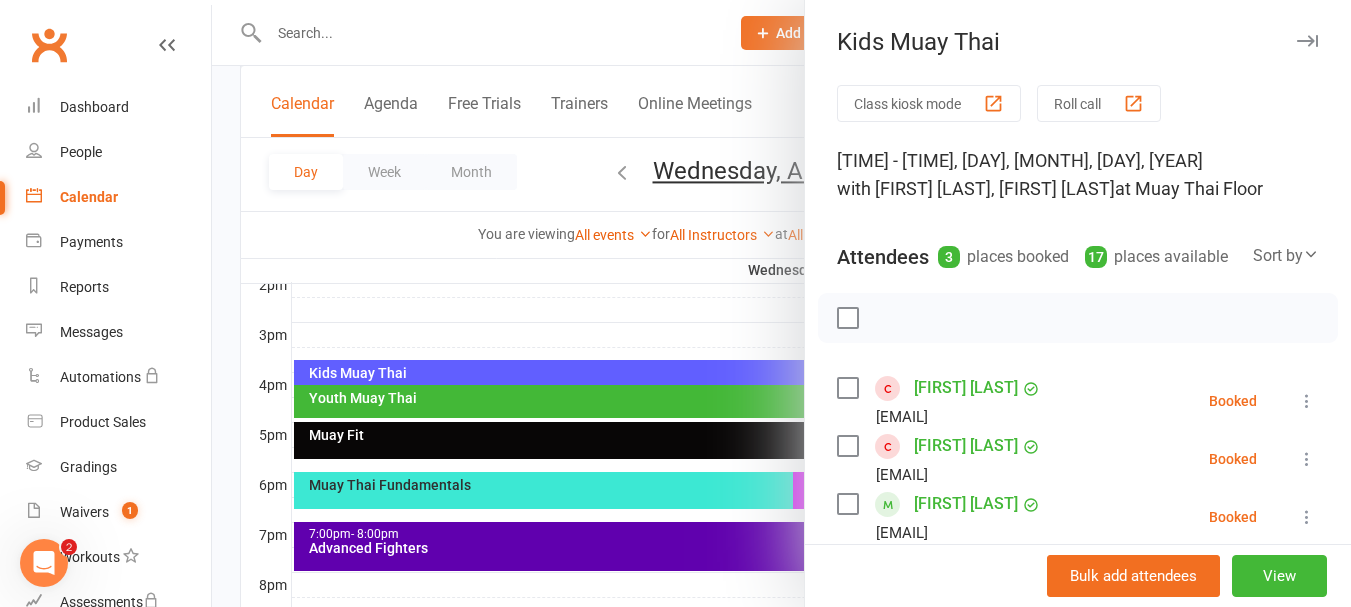 type on "Twin boys trialling again for [FIRST]
PLEASE ASK KIDS AND PARENTS ABOUT MISSING SHOES" 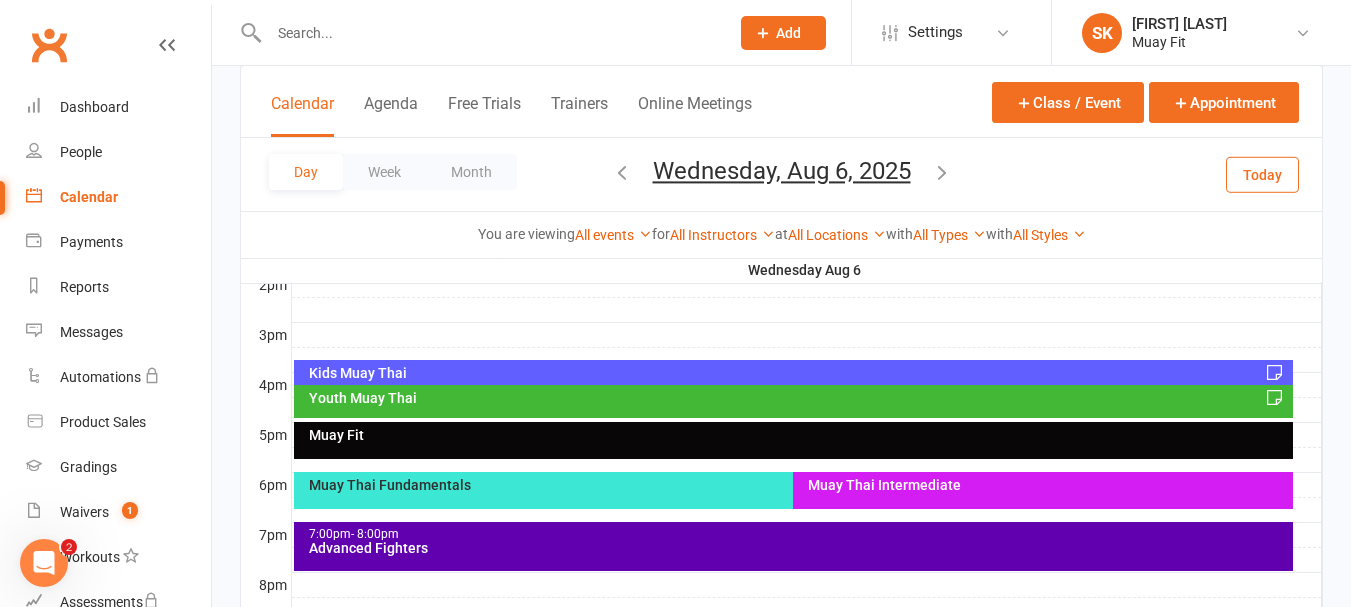 click at bounding box center [489, 33] 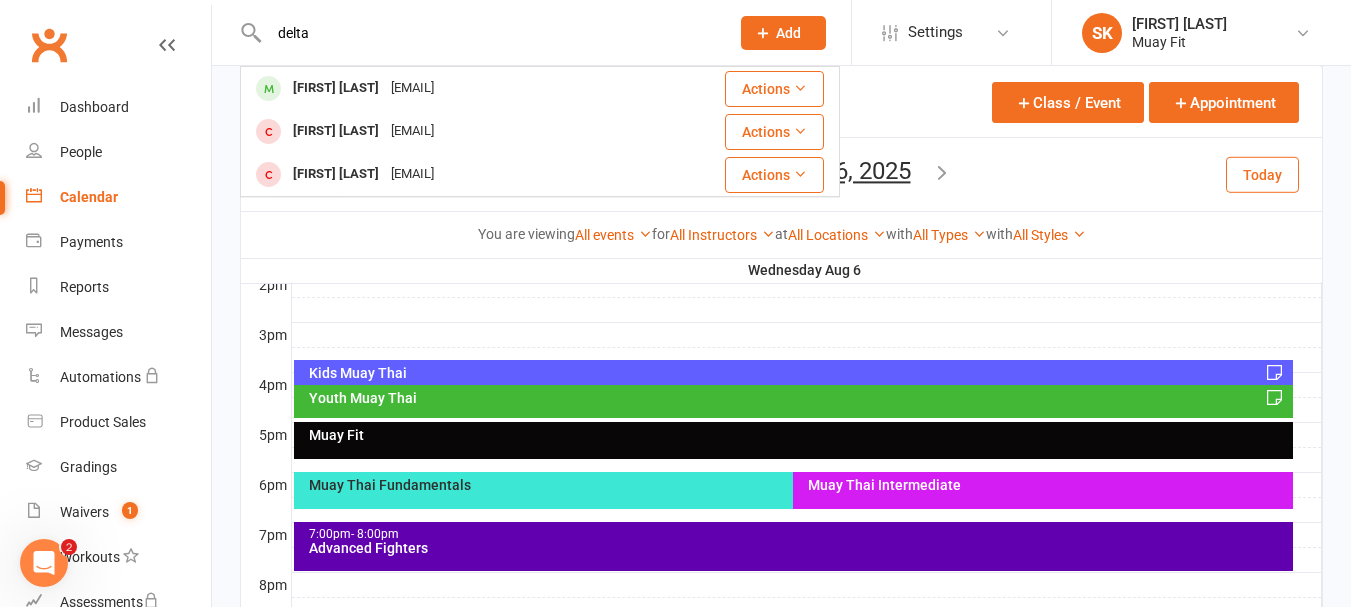 type on "delta" 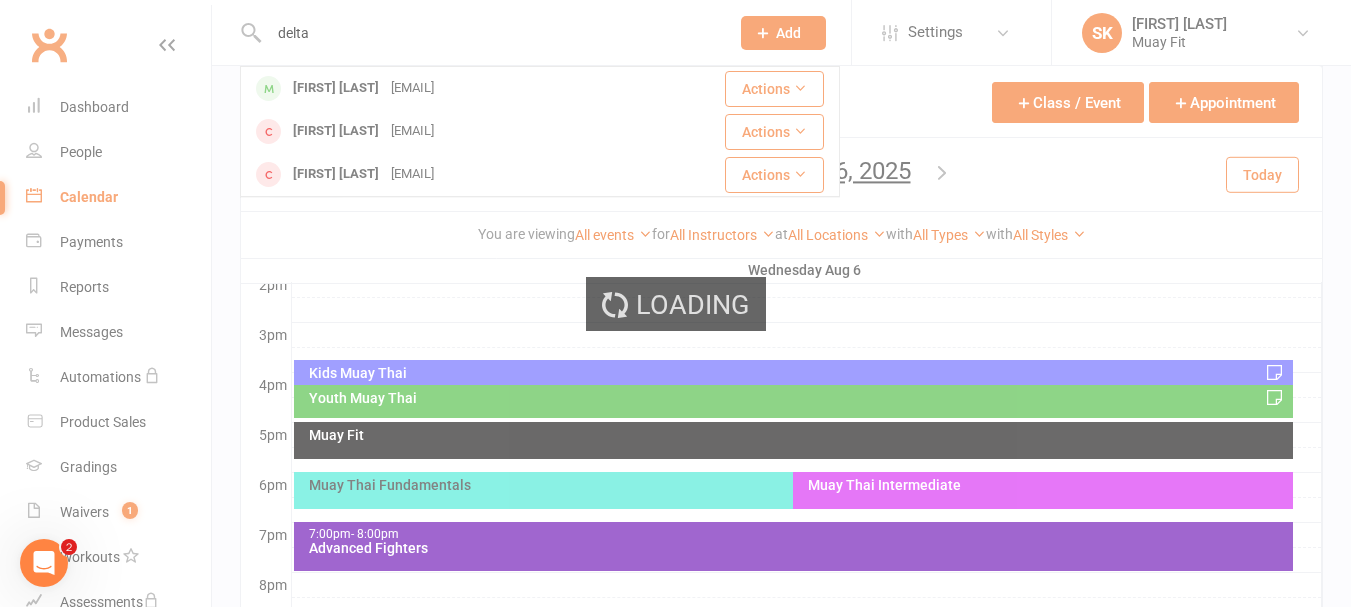 type 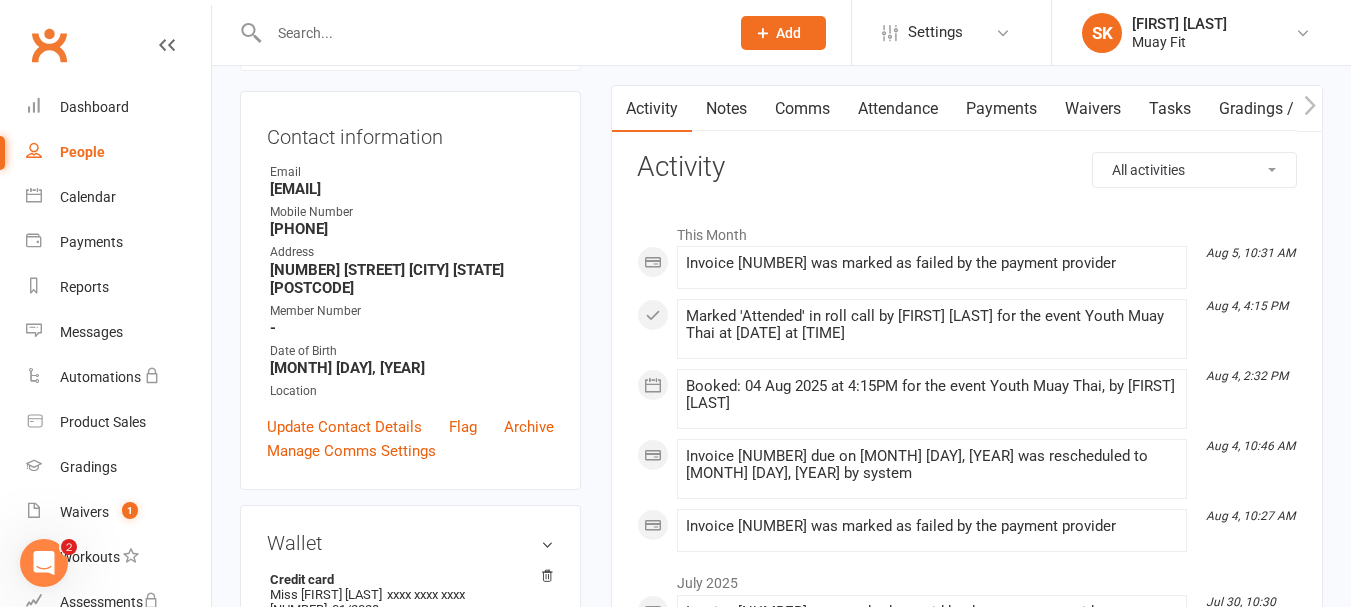 scroll, scrollTop: 182, scrollLeft: 0, axis: vertical 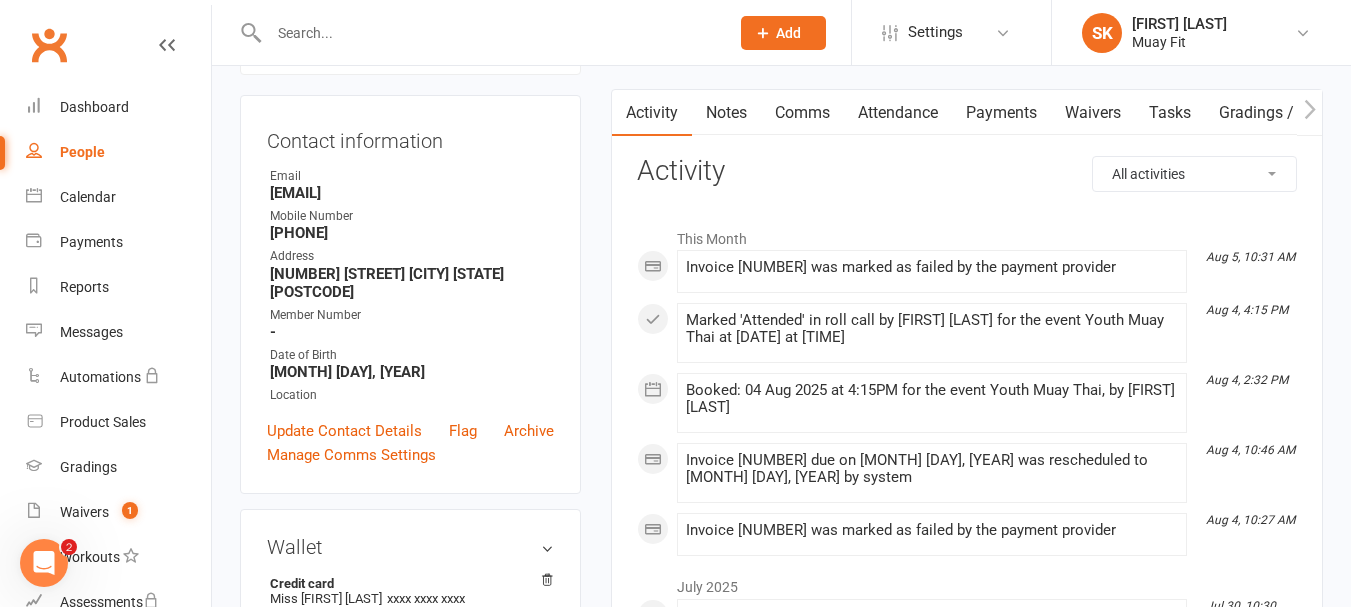 click on "Payments" at bounding box center [1001, 113] 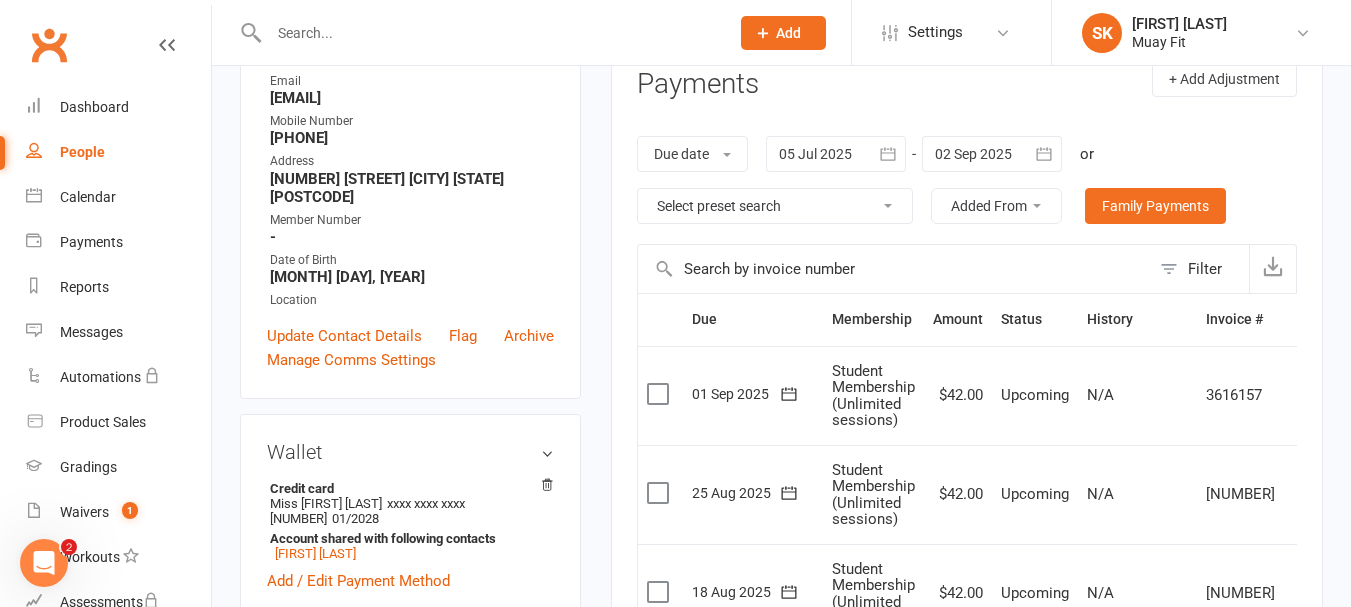 scroll, scrollTop: 0, scrollLeft: 0, axis: both 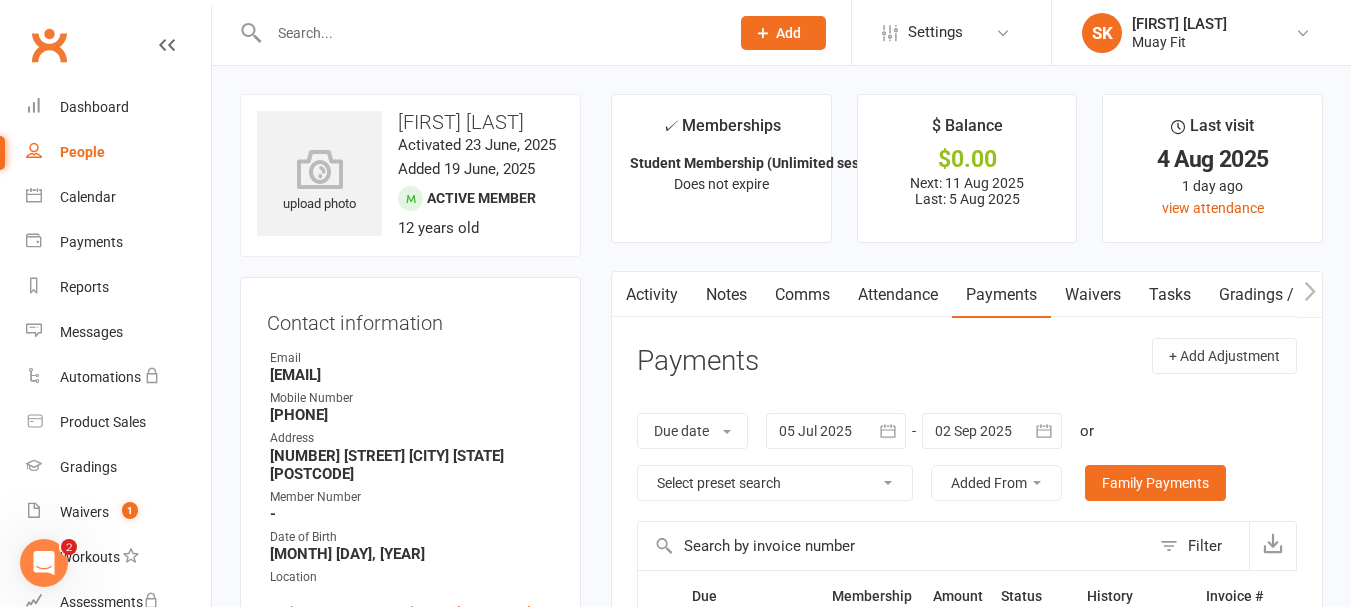 click on "Comms" at bounding box center (802, 295) 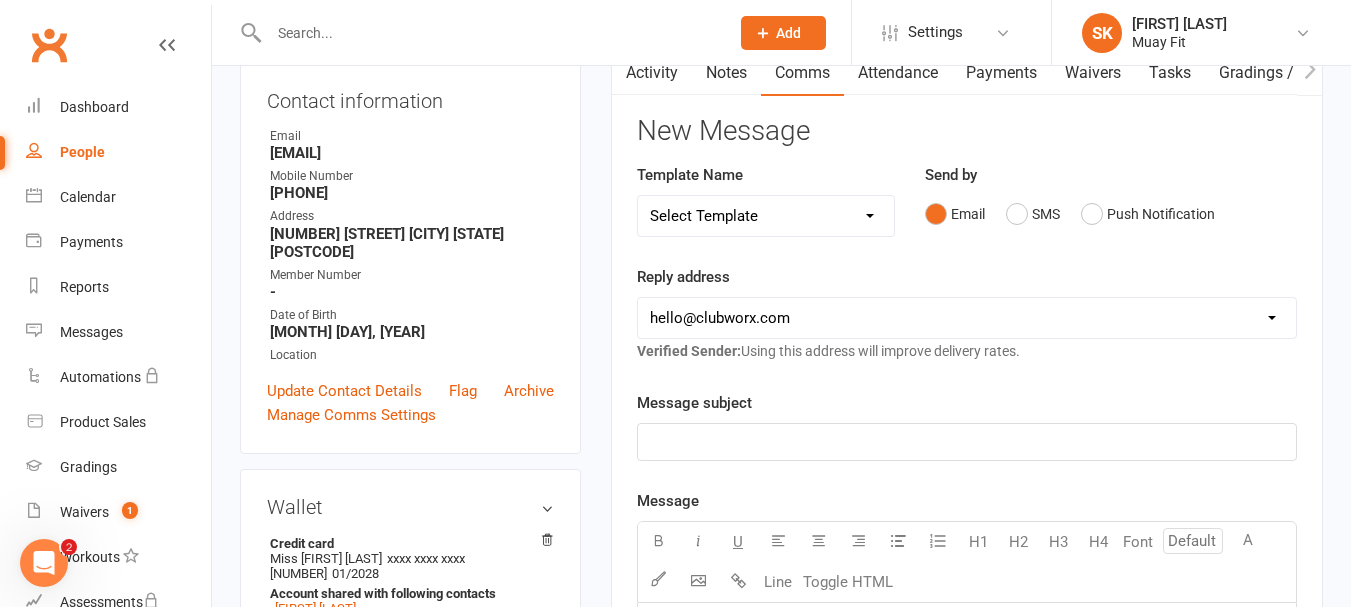 scroll, scrollTop: 223, scrollLeft: 0, axis: vertical 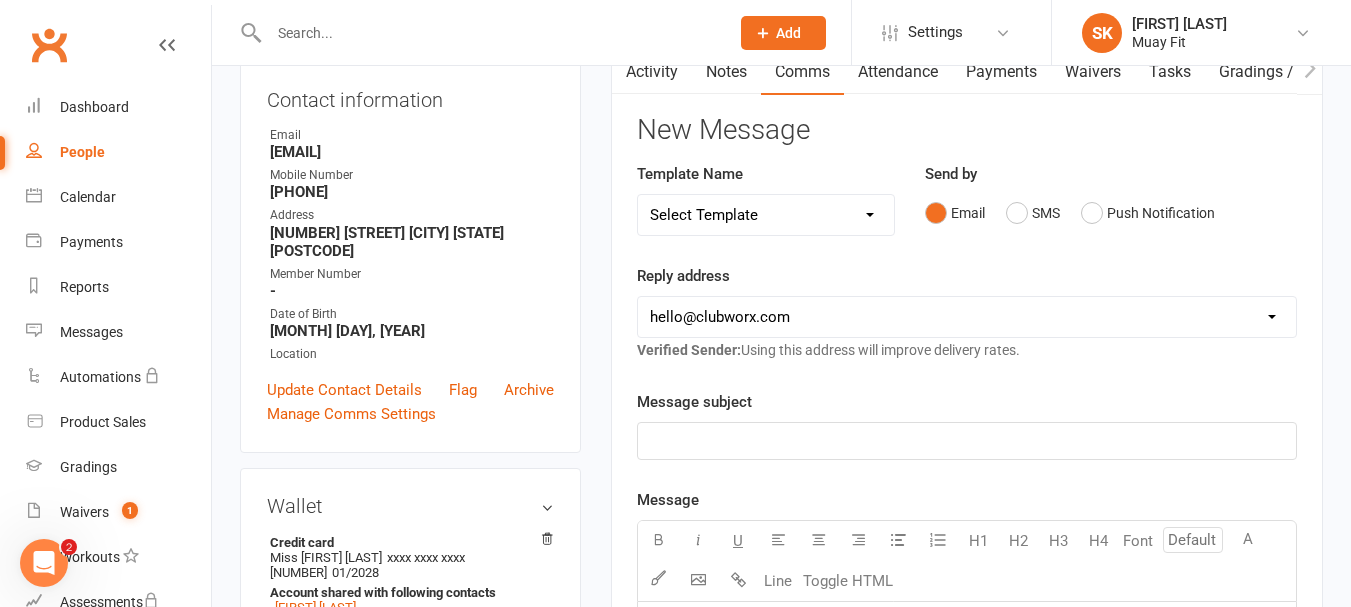 click on "Select Template [Email] Free Trial (Membership Options) [Email] Join Our Facebook Community Group!  [Email] Thank you for your interest in Muay Thai!  [SMS] 2nd Birthday [Email] 2nd Birthday [SMS] 2 Weeks for $49 [Email] 2 Weeks for $49 EMAIL [SMS] 4 Weeks FREE [Email] 4 Weeks FREE Offer [SMS] 6 Week Challenge Upgrade [SMS] 6 Week Challenge Upgrade [SMS] 6 Weeks to Spring Challenge [SMS] Failed Payment [Email] FREE Muay Thai Classes at Muay Fit! [Email] Free Trial Booking [SMS] Free Trial Booking [Email] FREE WEEK FOR ALL WOMEN [SMS] Google Review Parents [SMS] Intl Women's Day [Email] Invite from Muay Fit: Teen & Kids Class Viewing  [Email] Invite: Kids and Youth Muay Thai Grading [Email] Kids and Teens Muay Thai 2025 [SMS] Kids and Teens Muay Thai Term 4Registration [Email] Kids and Teens Registration [SMS] Kids Xmas Offe  [Email] Learn Muay Thai in 6 Weeks!  [Email] Muay Fit Kids & Teens Registration [SMS] MUAY THAI FOR MENTAL HEALTH  [Email] New Enquiry [Email] New Member Kids Registration  [SMS] Survey" at bounding box center [766, 215] 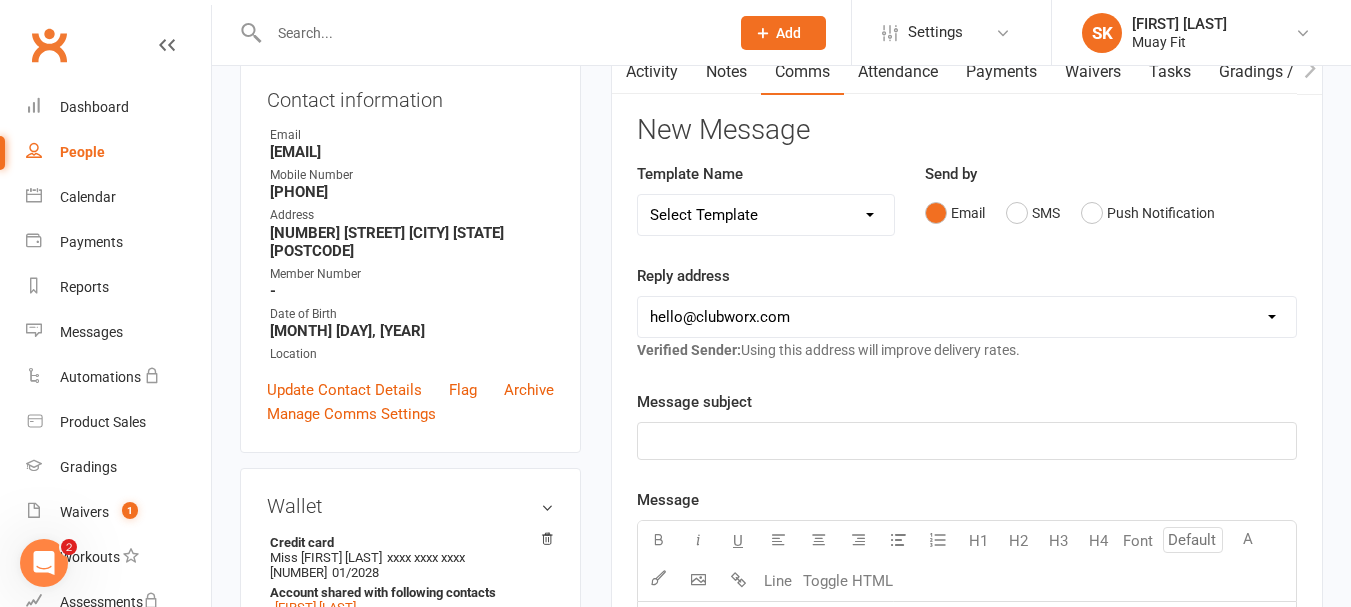 select on "12" 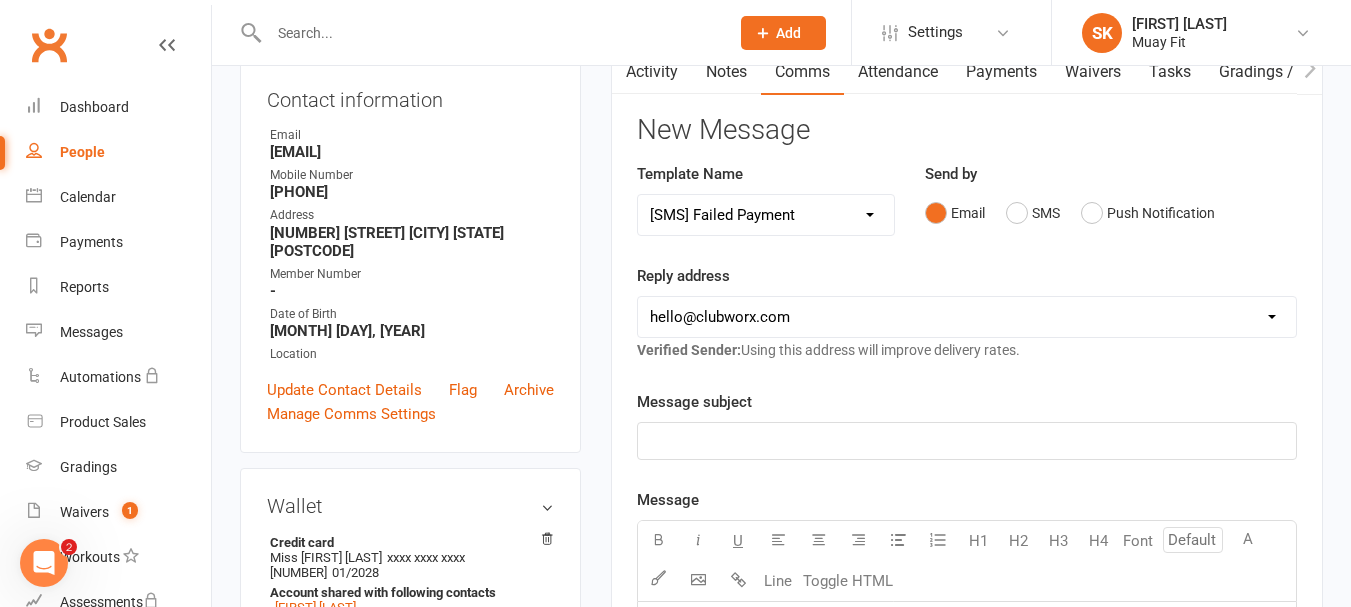 click on "Select Template [Email] Free Trial (Membership Options) [Email] Join Our Facebook Community Group!  [Email] Thank you for your interest in Muay Thai!  [SMS] 2nd Birthday [Email] 2nd Birthday [SMS] 2 Weeks for $49 [Email] 2 Weeks for $49 EMAIL [SMS] 4 Weeks FREE [Email] 4 Weeks FREE Offer [SMS] 6 Week Challenge Upgrade [SMS] 6 Week Challenge Upgrade [SMS] 6 Weeks to Spring Challenge [SMS] Failed Payment [Email] FREE Muay Thai Classes at Muay Fit! [Email] Free Trial Booking [SMS] Free Trial Booking [Email] FREE WEEK FOR ALL WOMEN [SMS] Google Review Parents [SMS] Intl Women's Day [Email] Invite from Muay Fit: Teen & Kids Class Viewing  [Email] Invite: Kids and Youth Muay Thai Grading [Email] Kids and Teens Muay Thai 2025 [SMS] Kids and Teens Muay Thai Term 4Registration [Email] Kids and Teens Registration [SMS] Kids Xmas Offe  [Email] Learn Muay Thai in 6 Weeks!  [Email] Muay Fit Kids & Teens Registration [SMS] MUAY THAI FOR MENTAL HEALTH  [Email] New Enquiry [Email] New Member Kids Registration  [SMS] Survey" at bounding box center (766, 215) 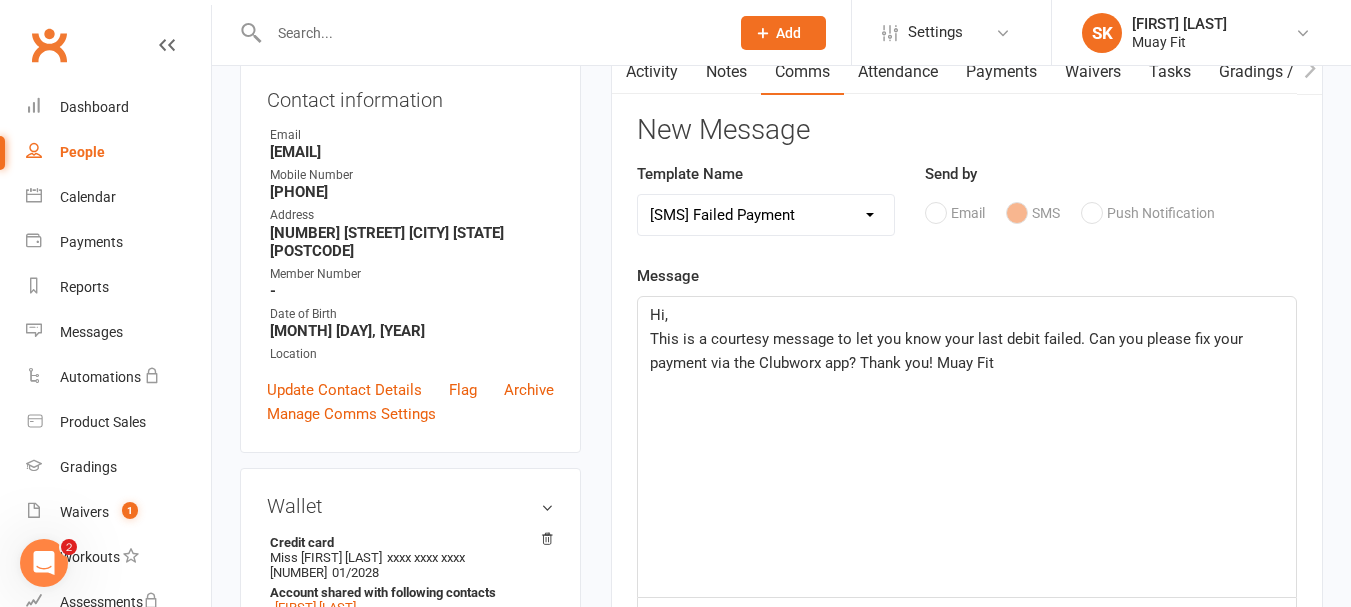 click on "Hi," 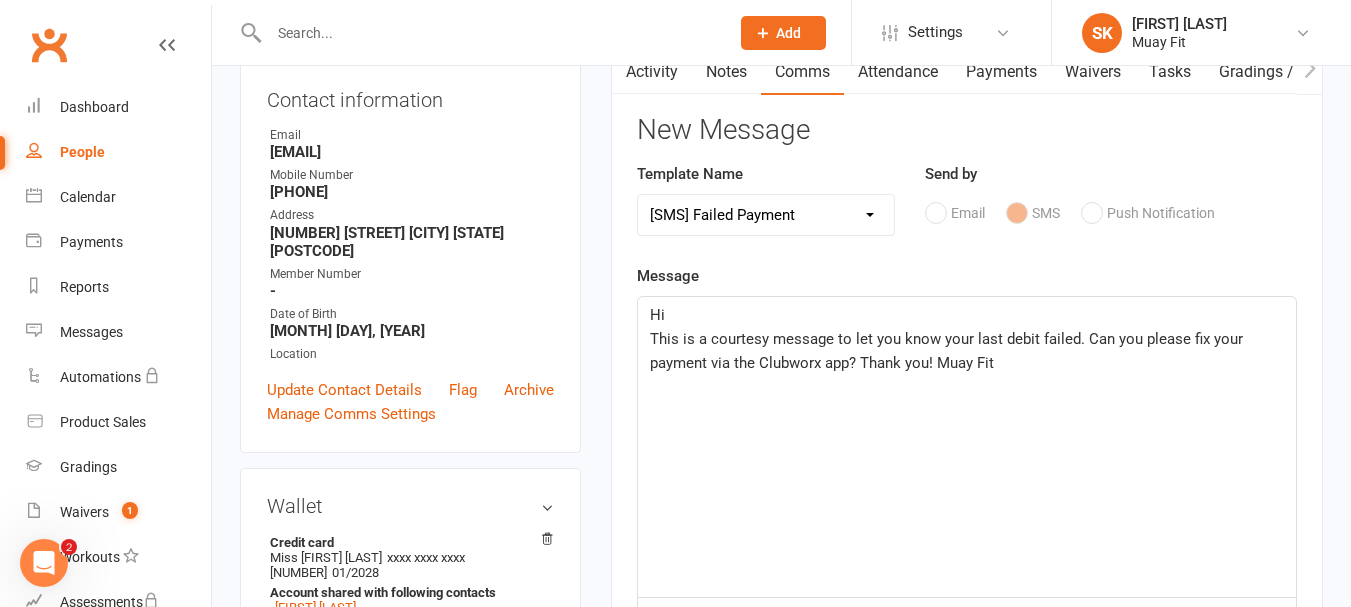 type 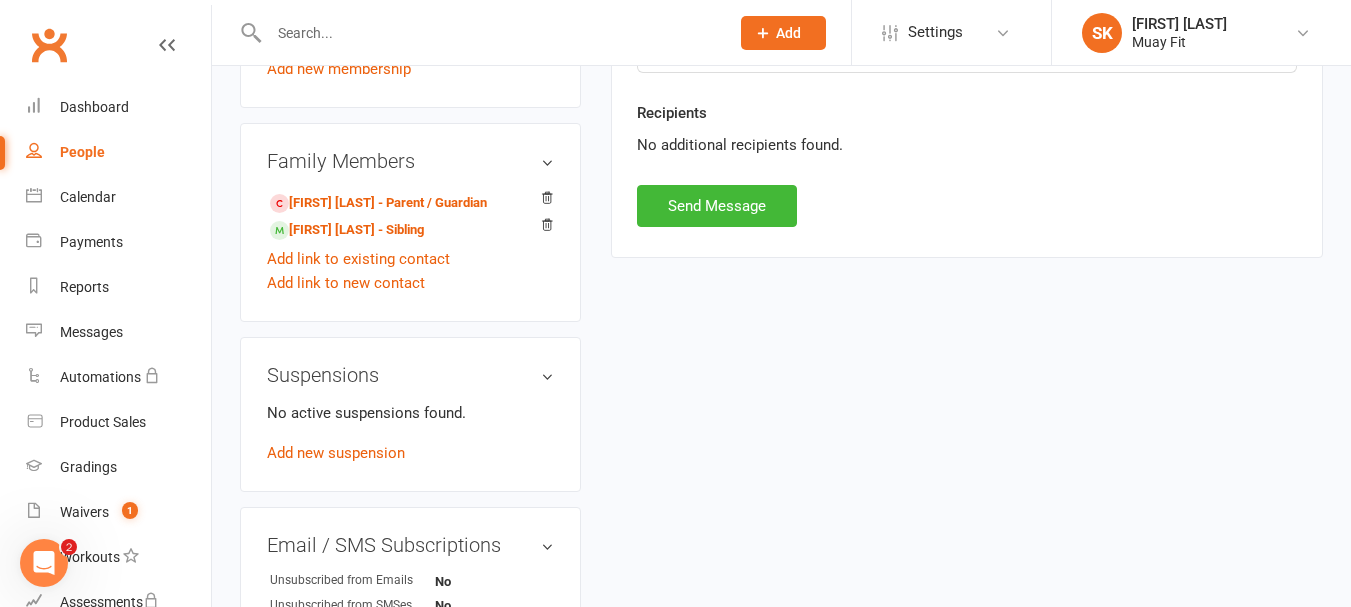 scroll, scrollTop: 1014, scrollLeft: 0, axis: vertical 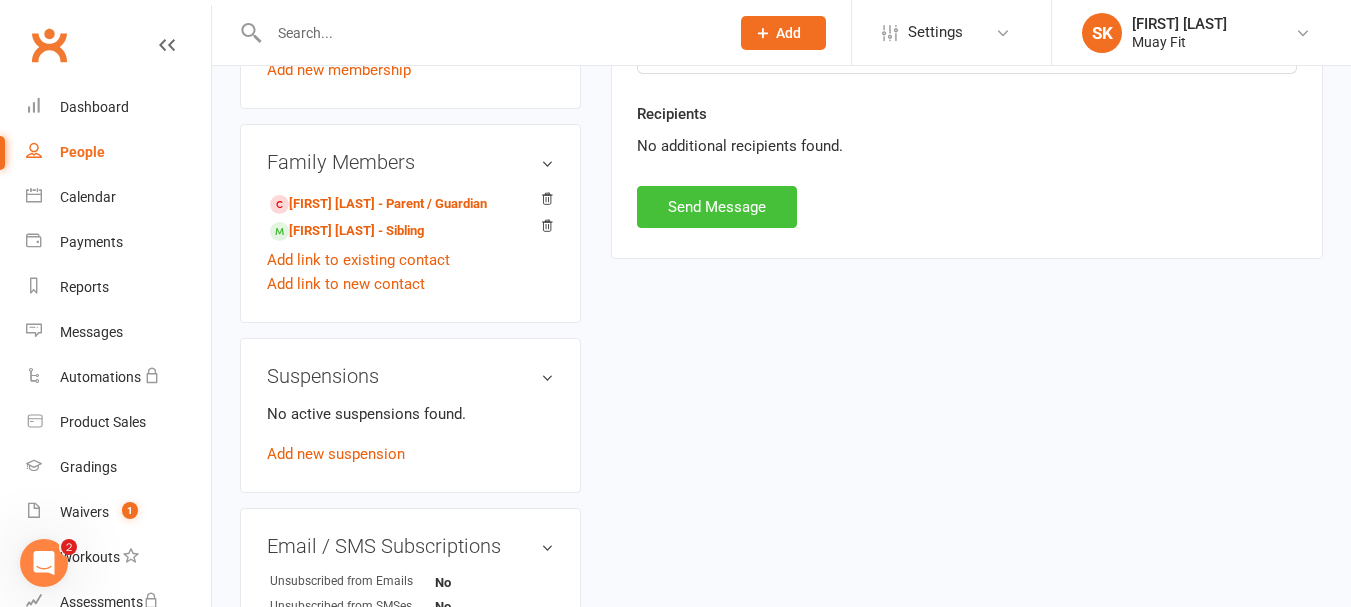 click on "Send Message" at bounding box center (717, 207) 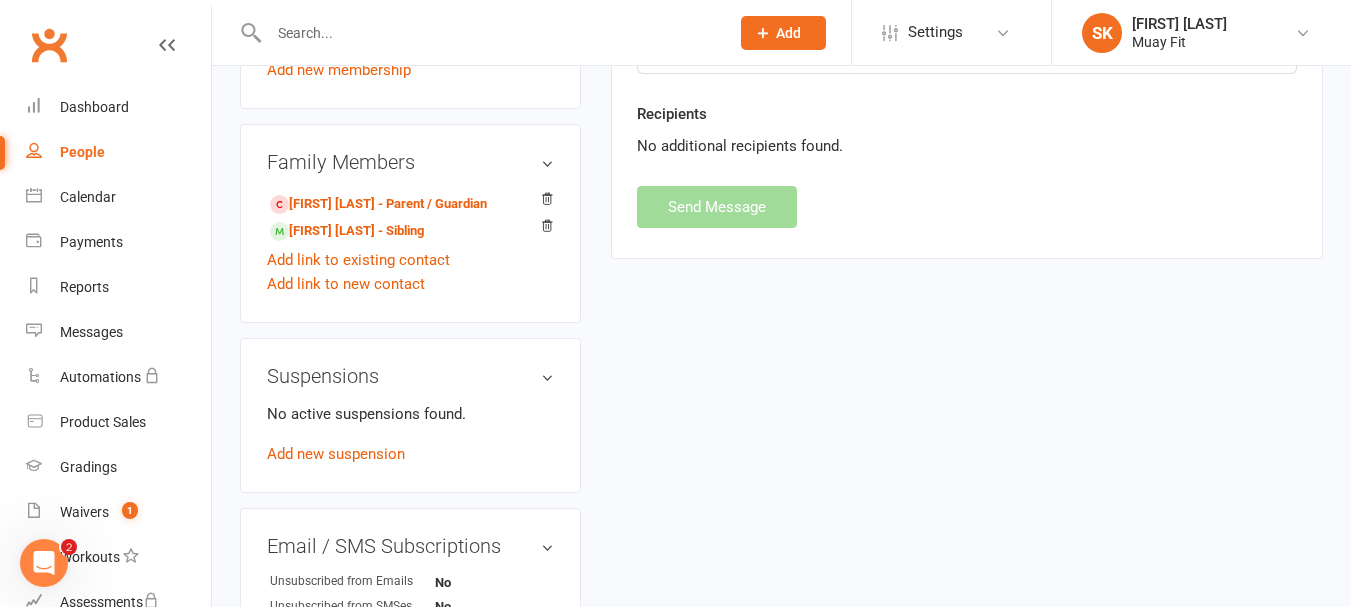 select 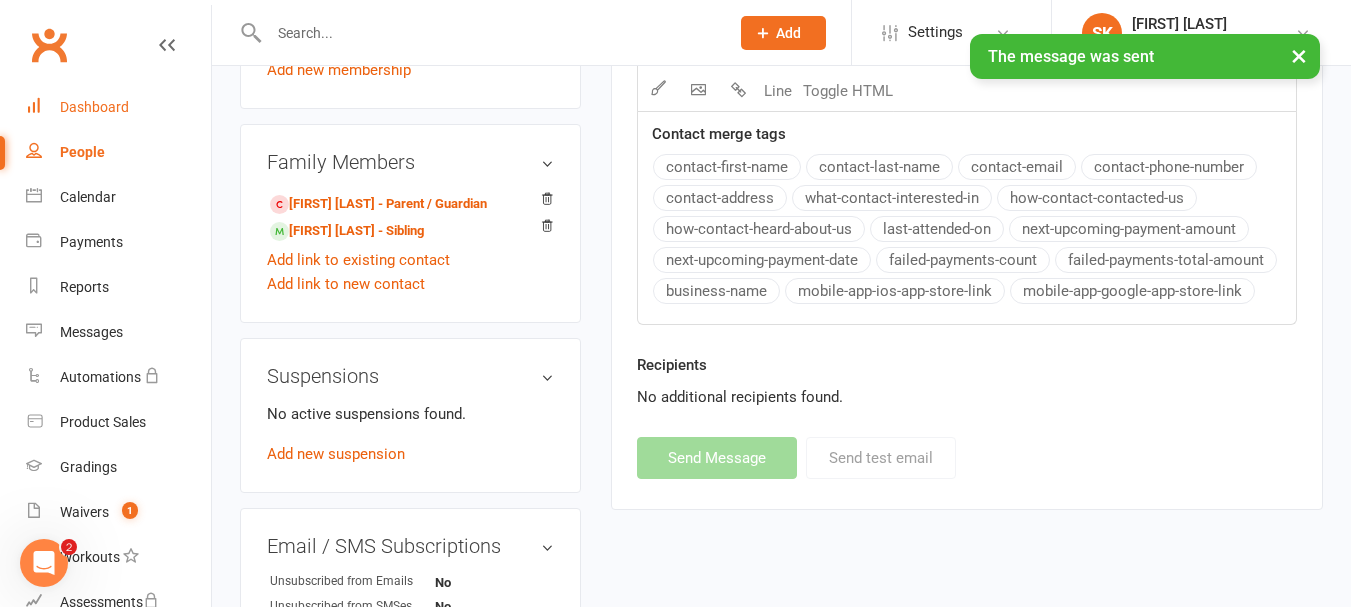 click on "Dashboard" at bounding box center (94, 107) 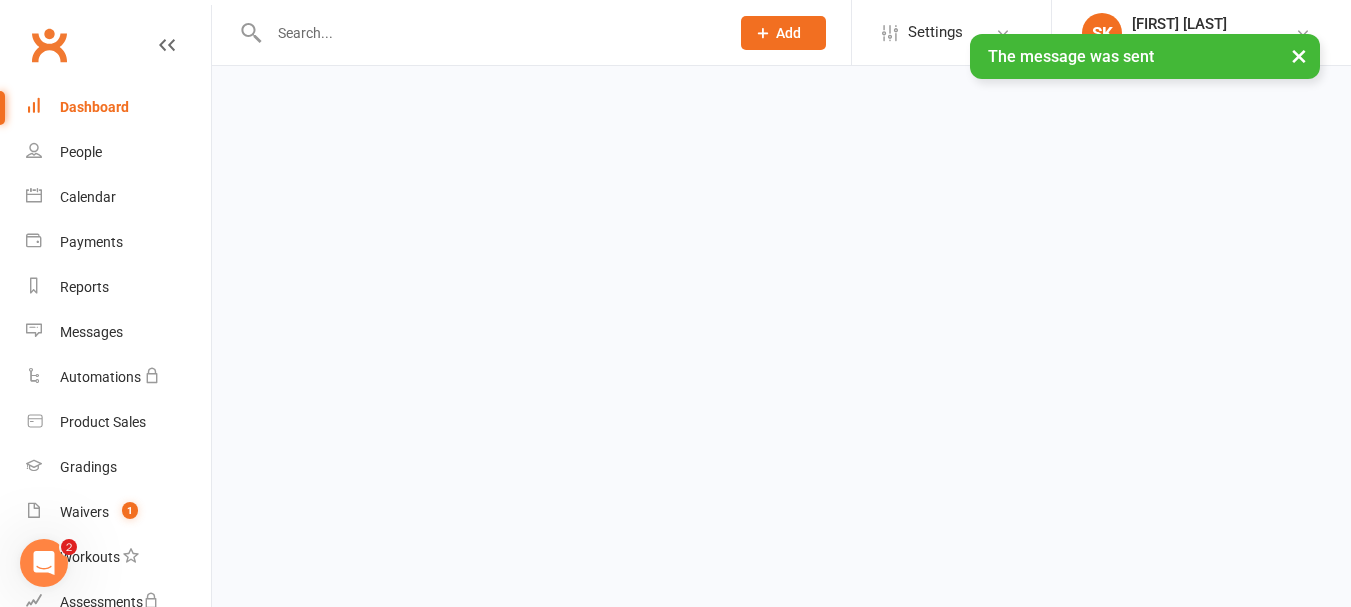 scroll, scrollTop: 0, scrollLeft: 0, axis: both 